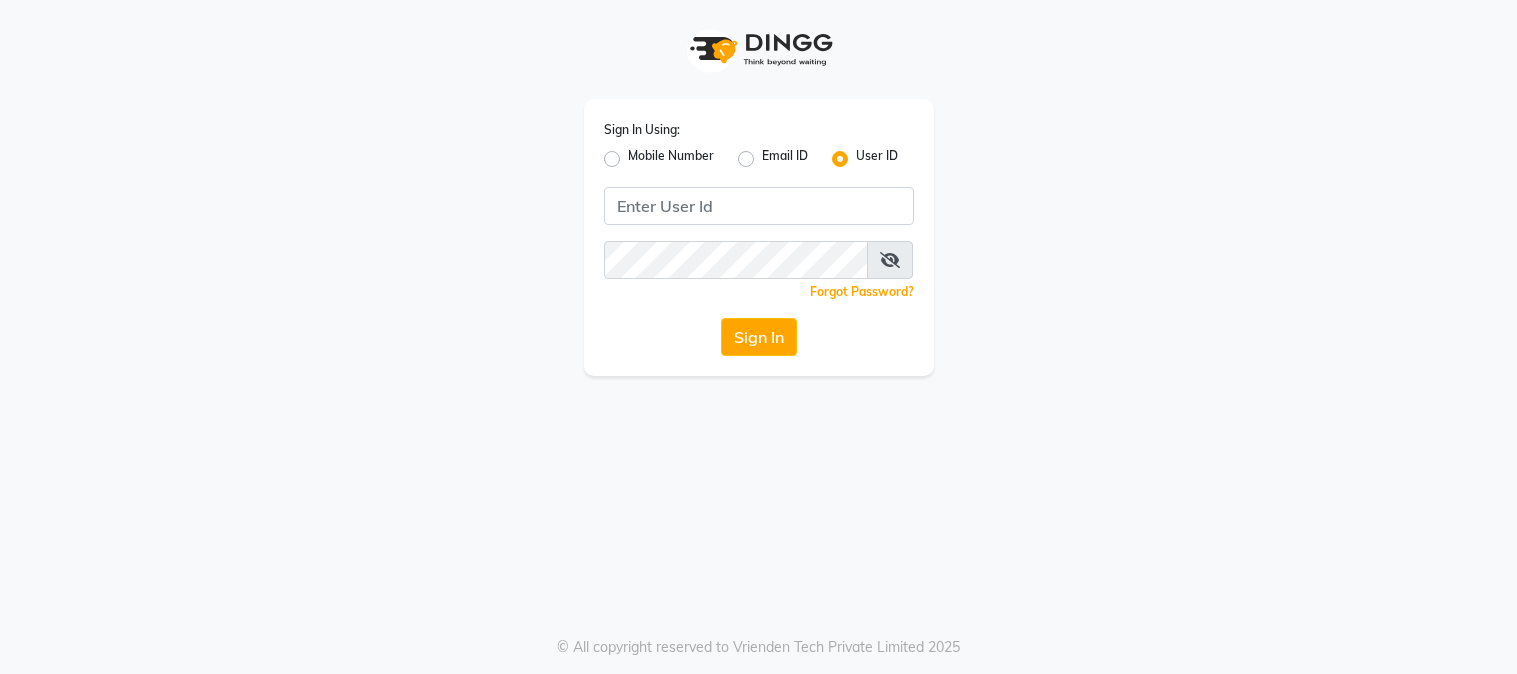 scroll, scrollTop: 0, scrollLeft: 0, axis: both 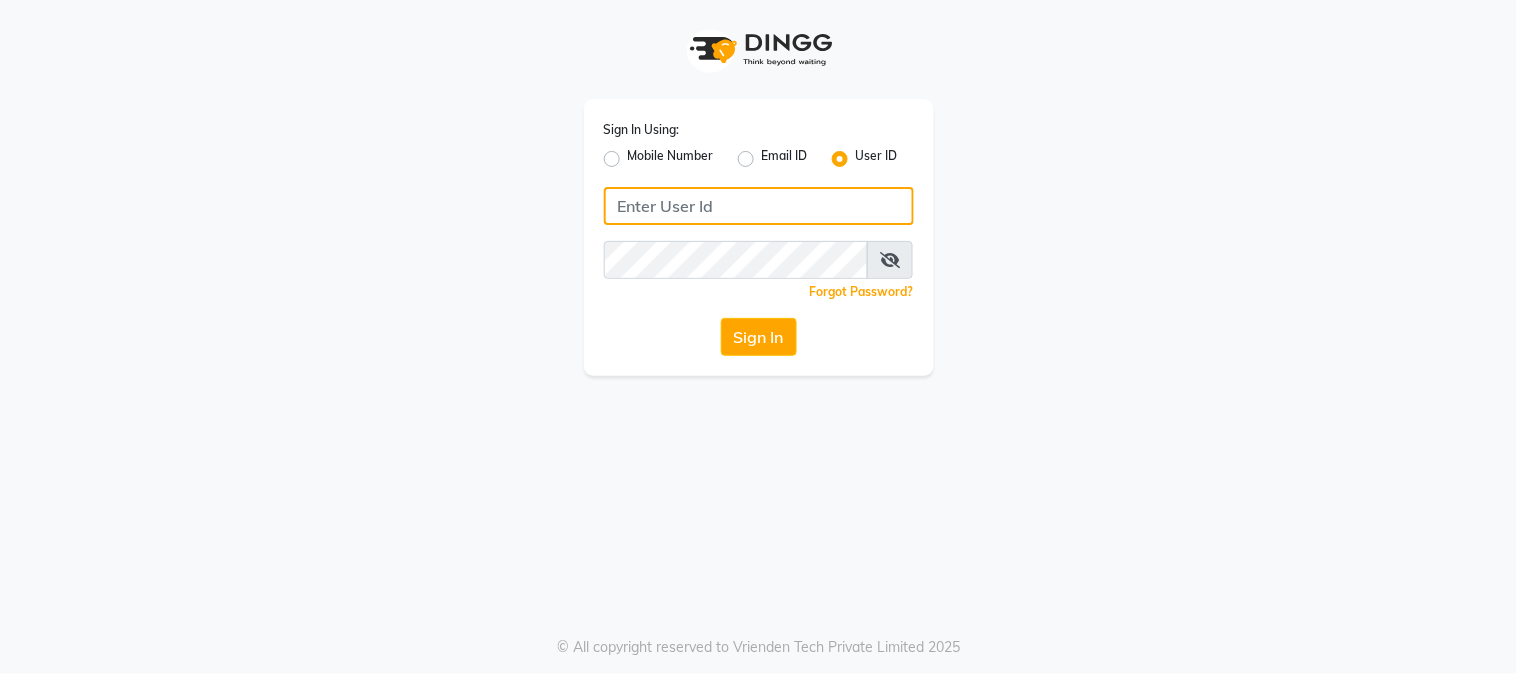 click 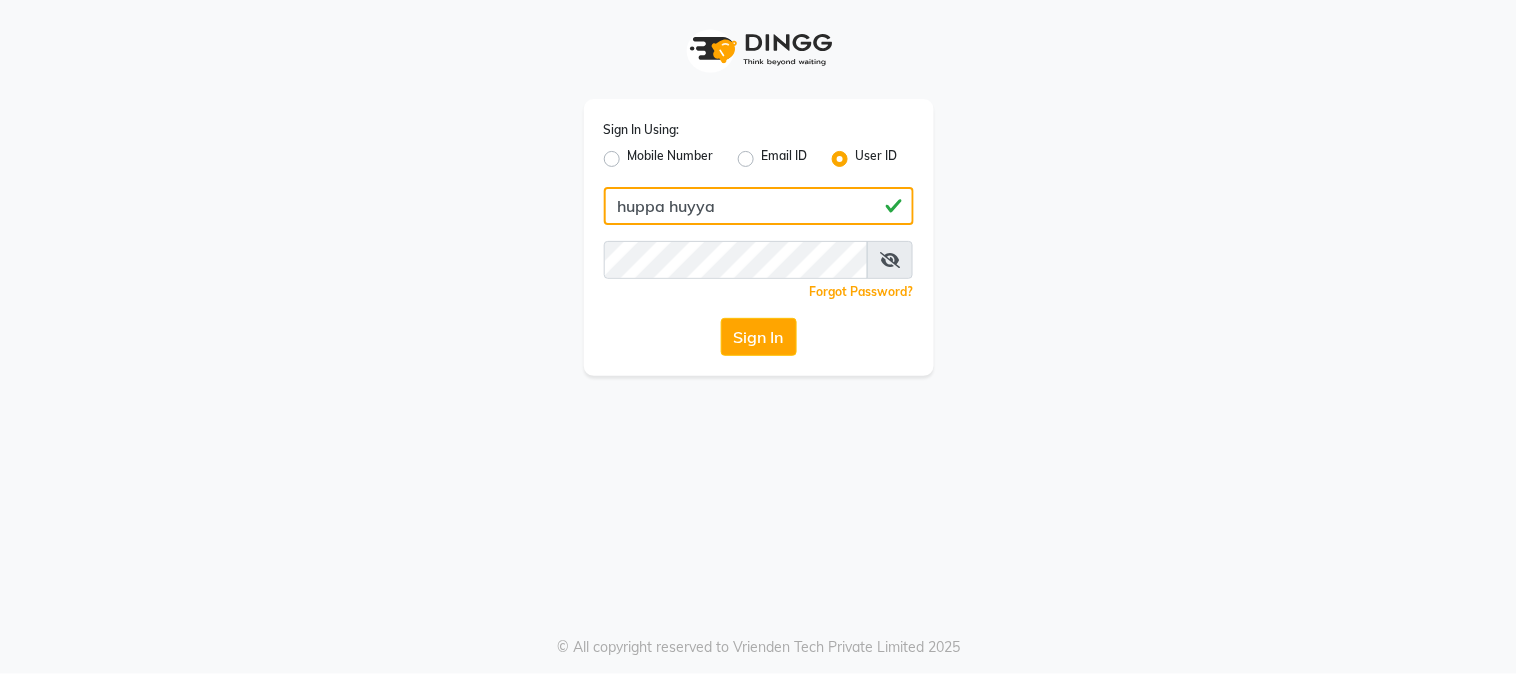 type on "huppa huyya" 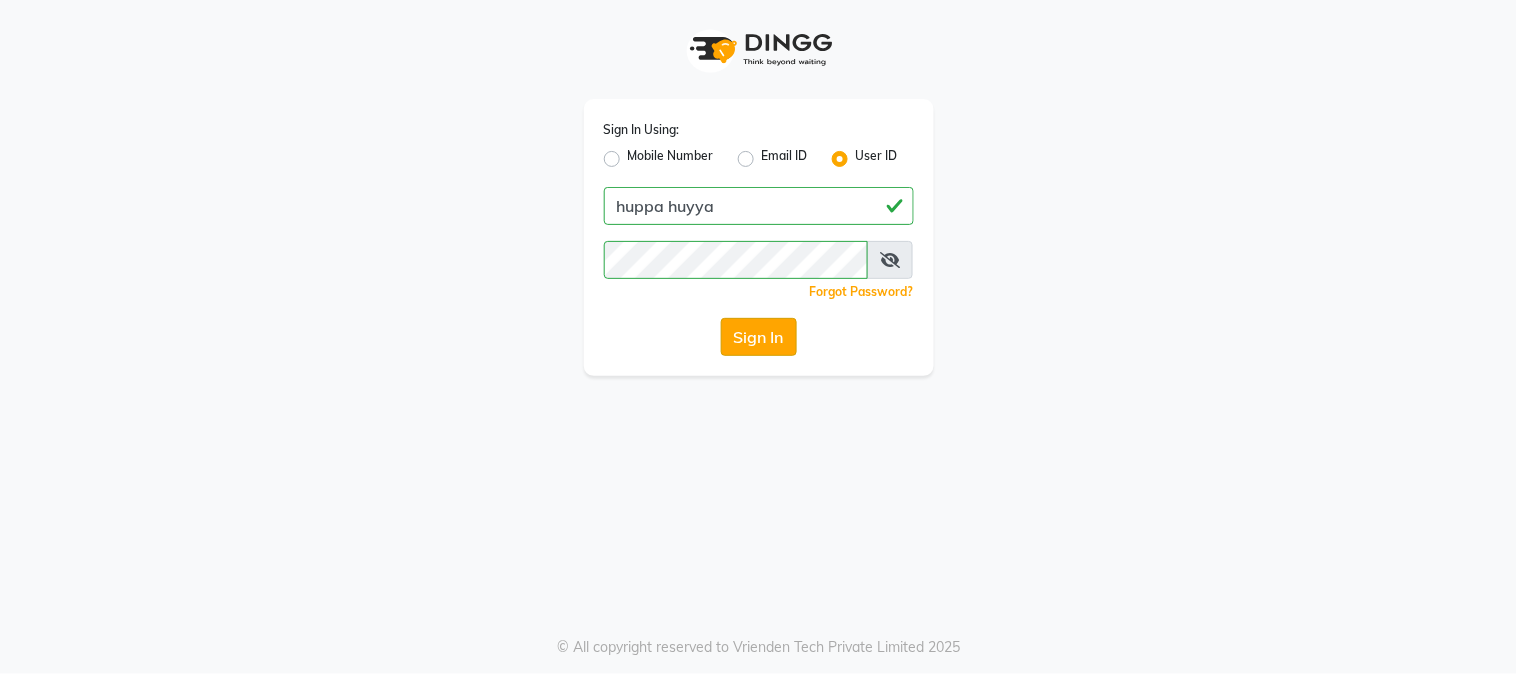 click on "Sign In" 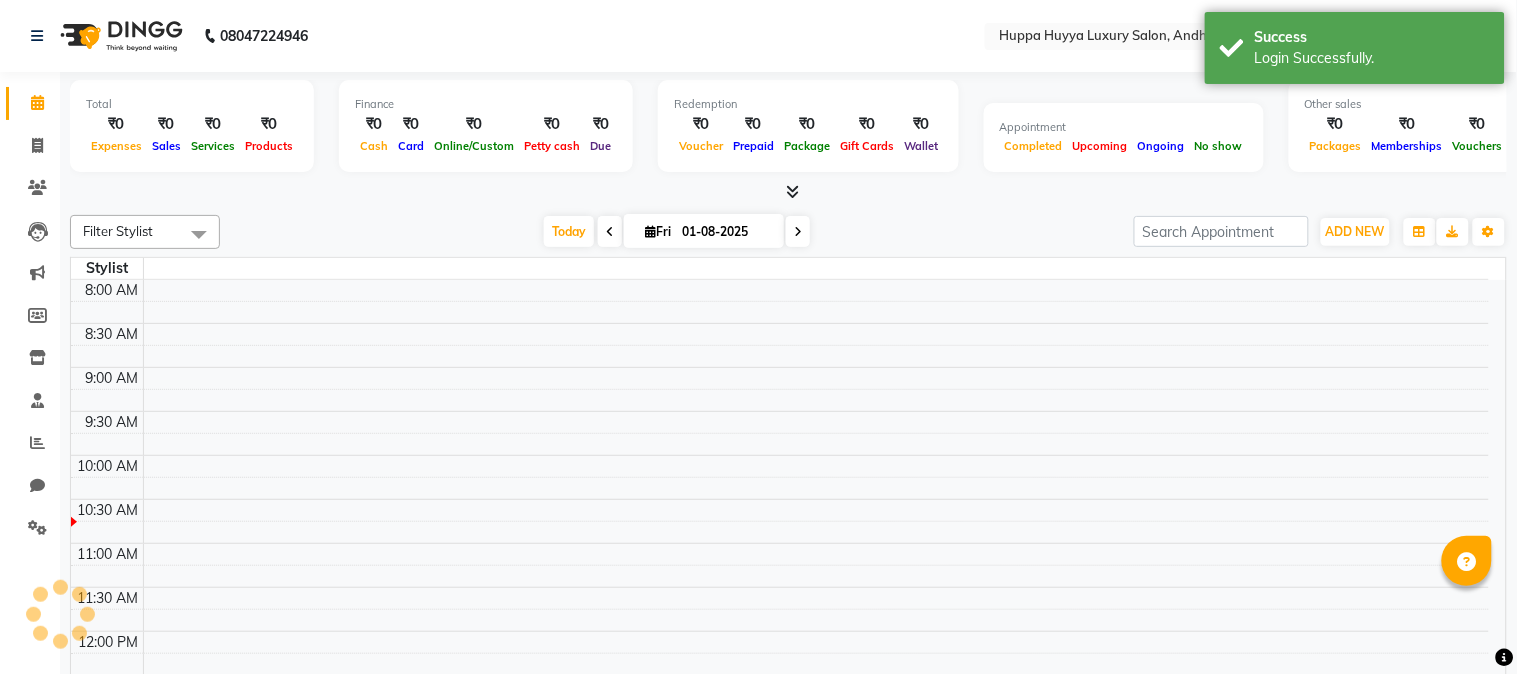 select on "en" 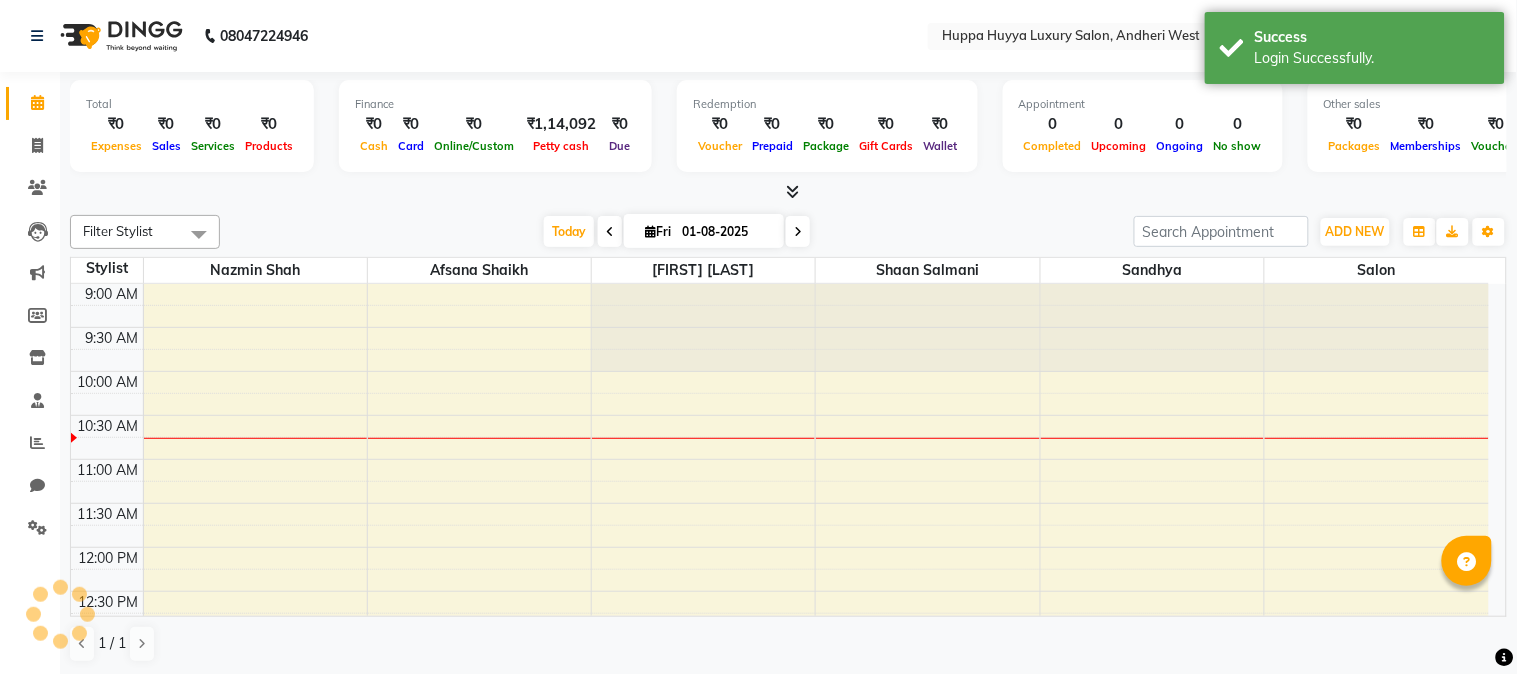 scroll, scrollTop: 0, scrollLeft: 0, axis: both 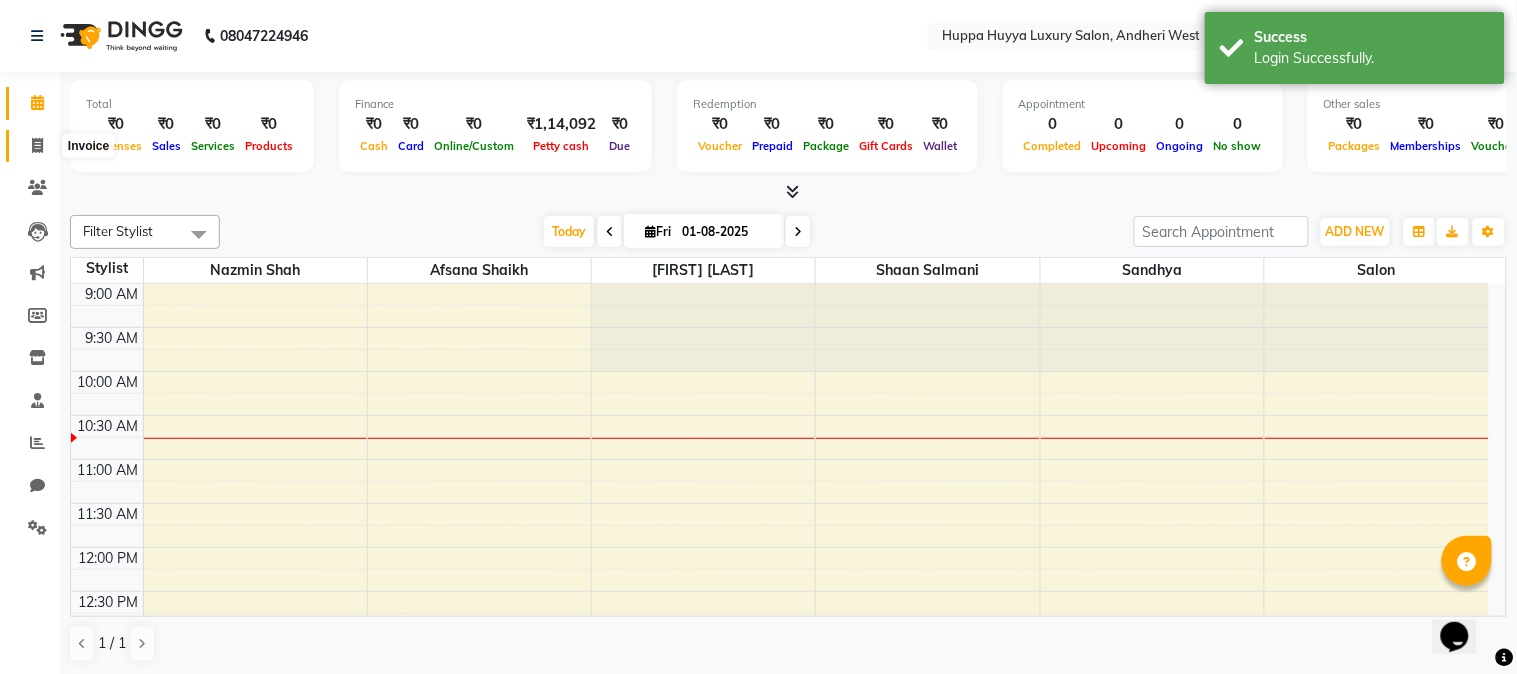 click 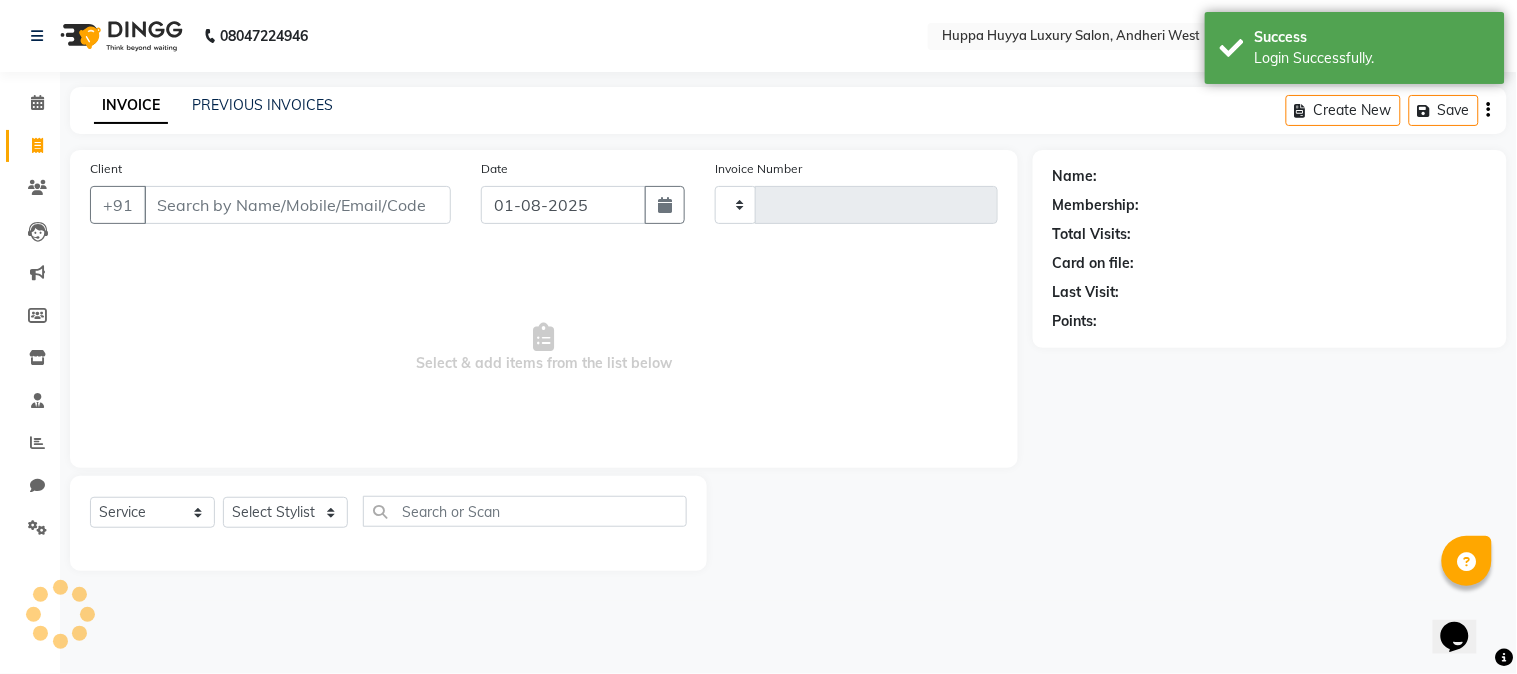 type on "1533" 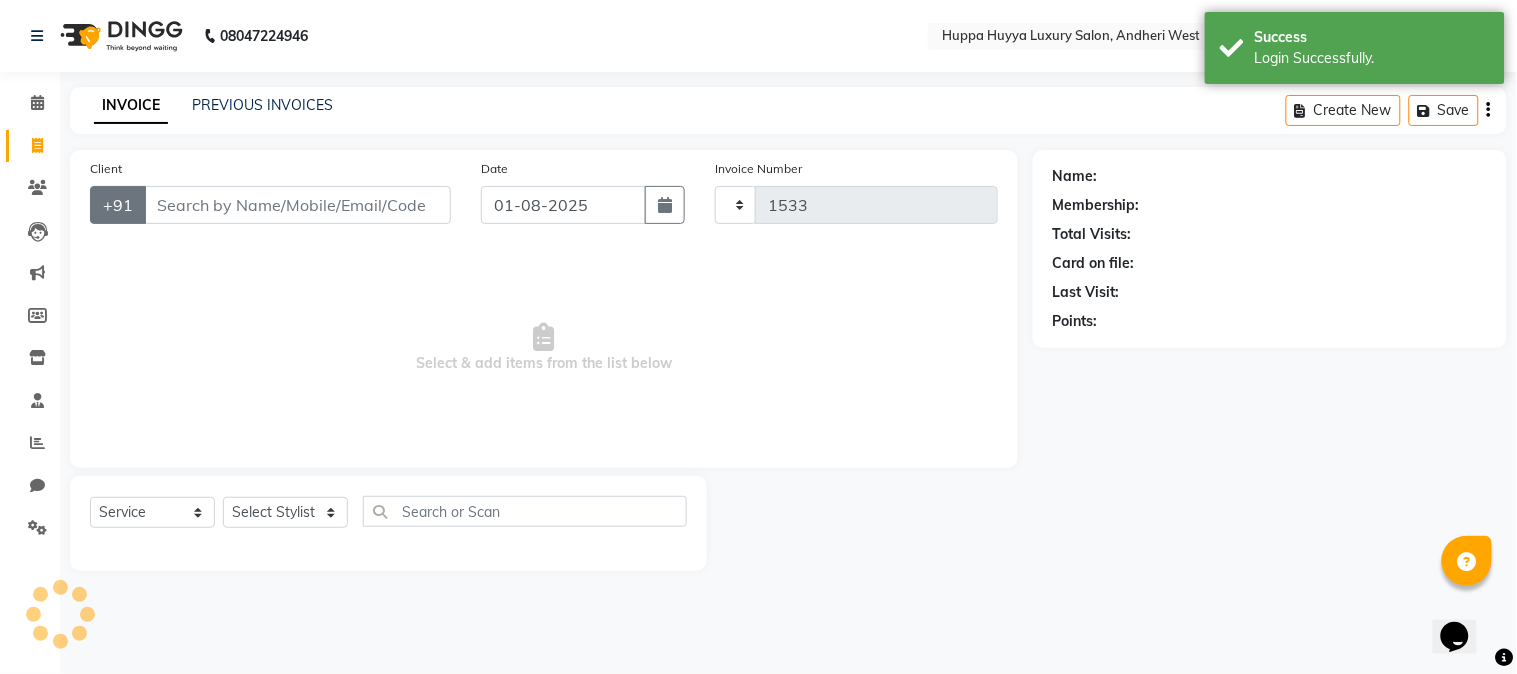 select on "7752" 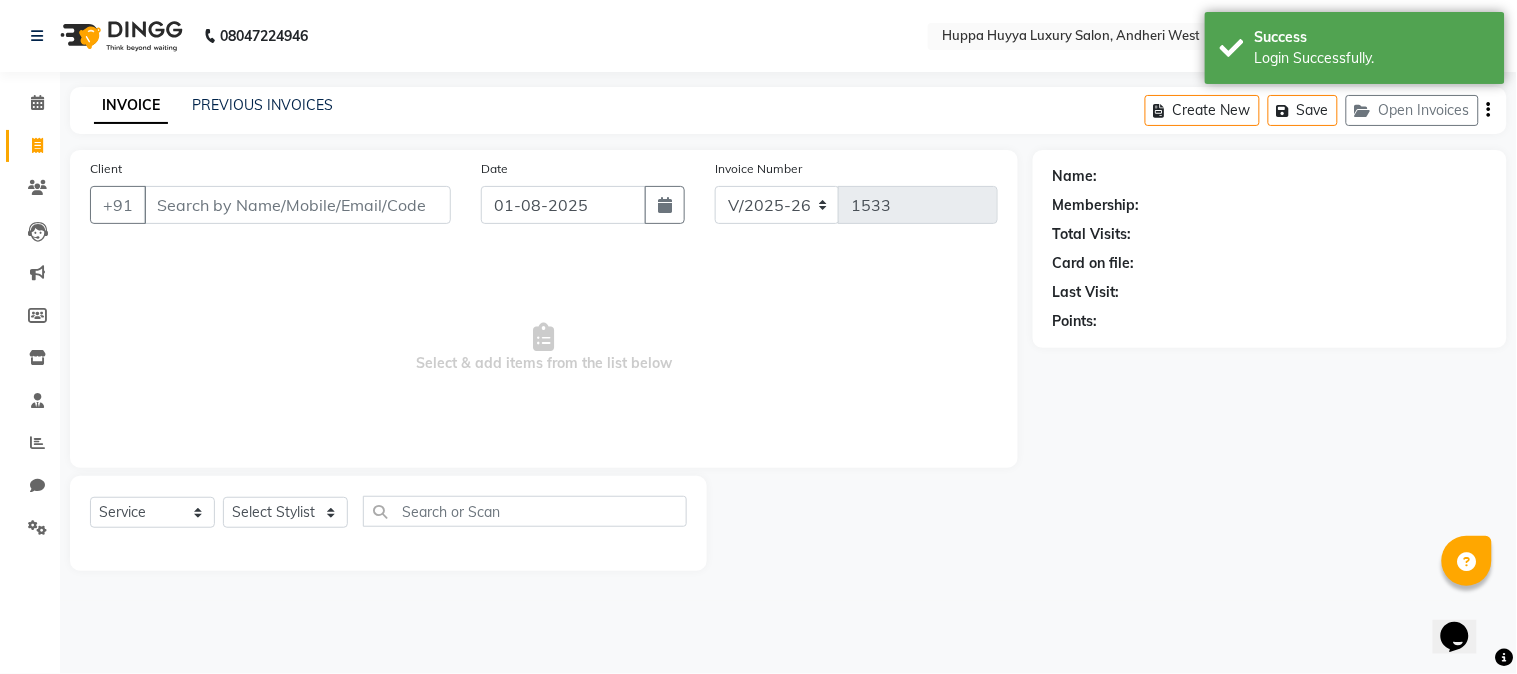 click on "Client" at bounding box center (297, 205) 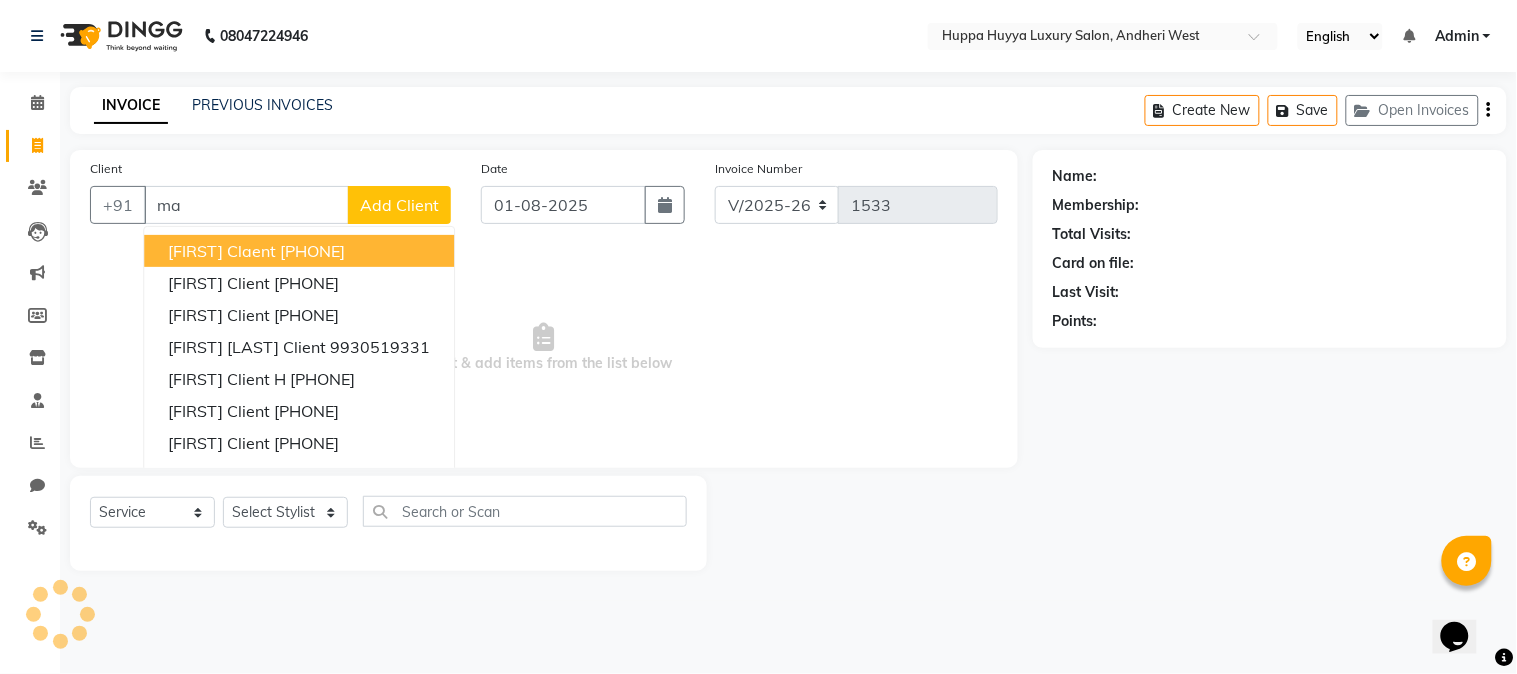 type on "m" 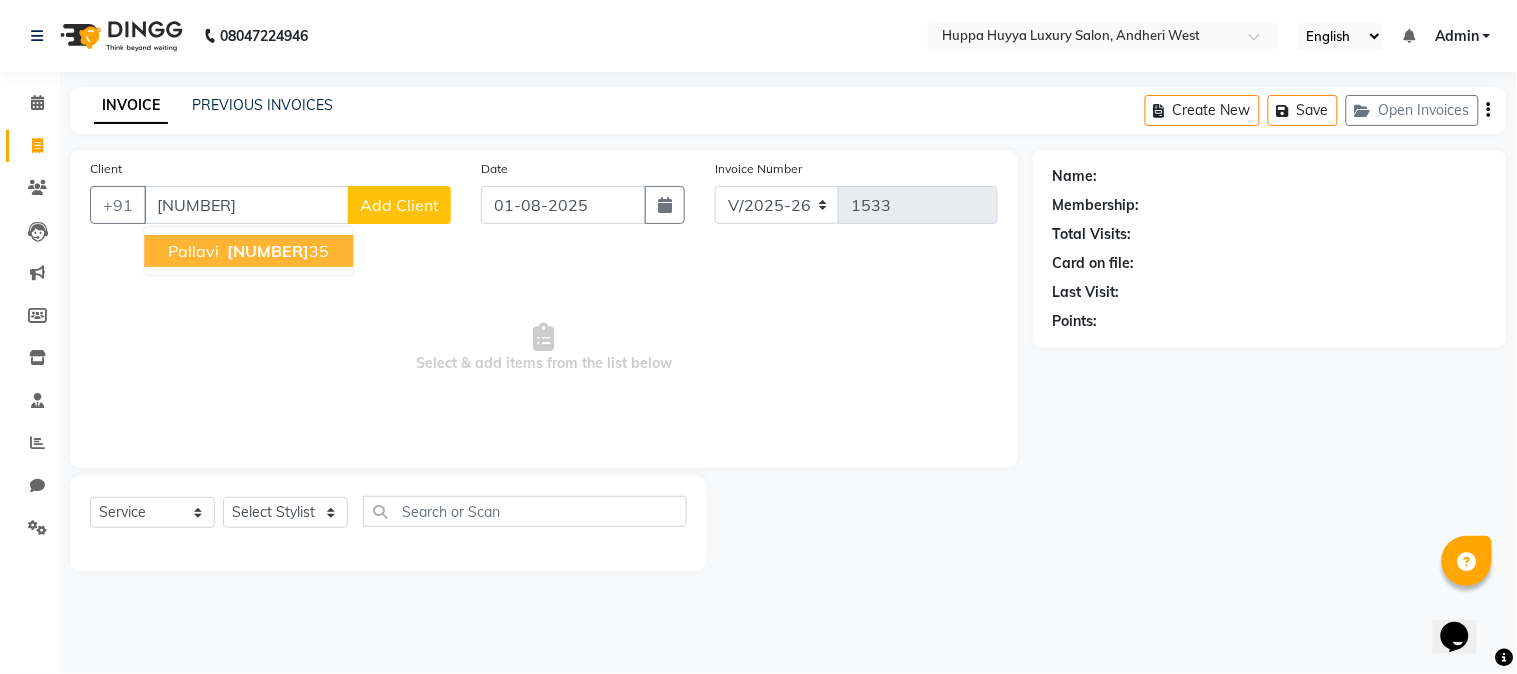type on "[NUMBER]" 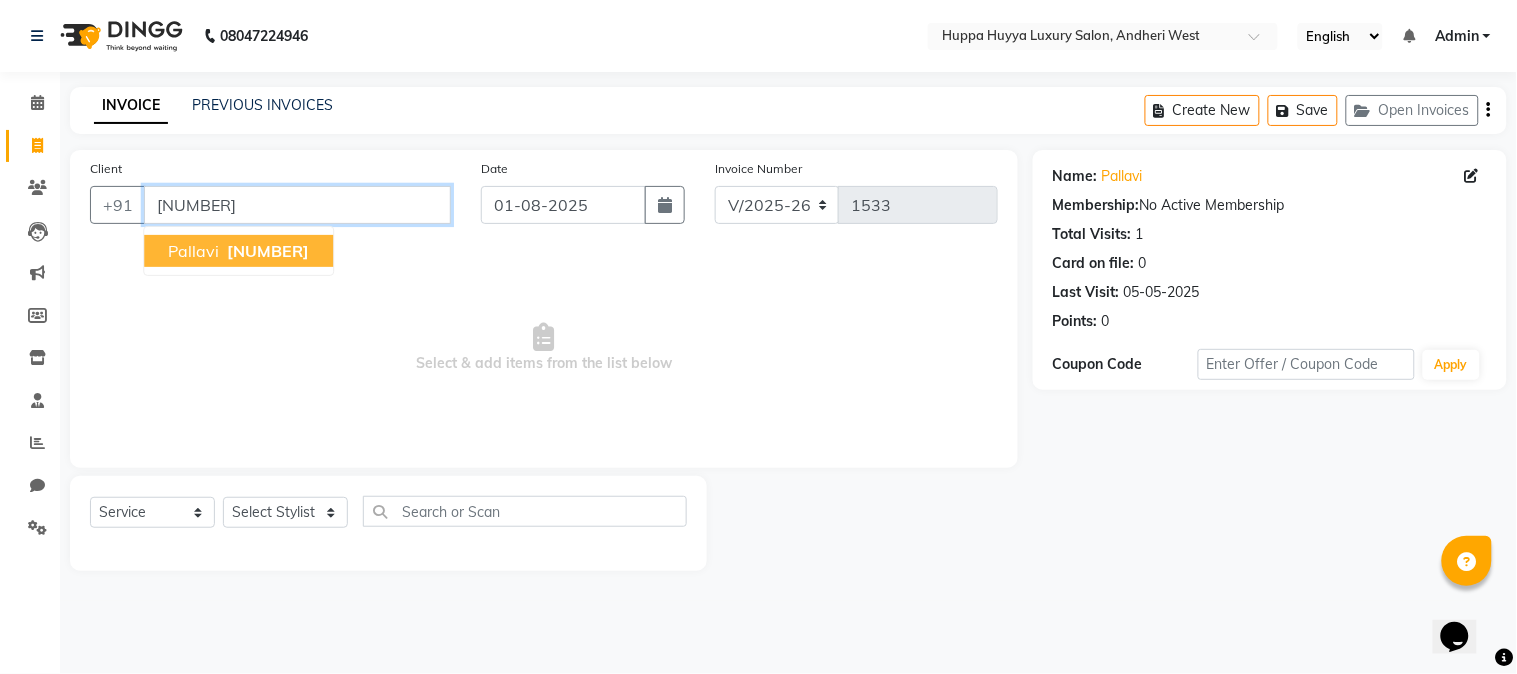click on "[NUMBER]" at bounding box center [297, 205] 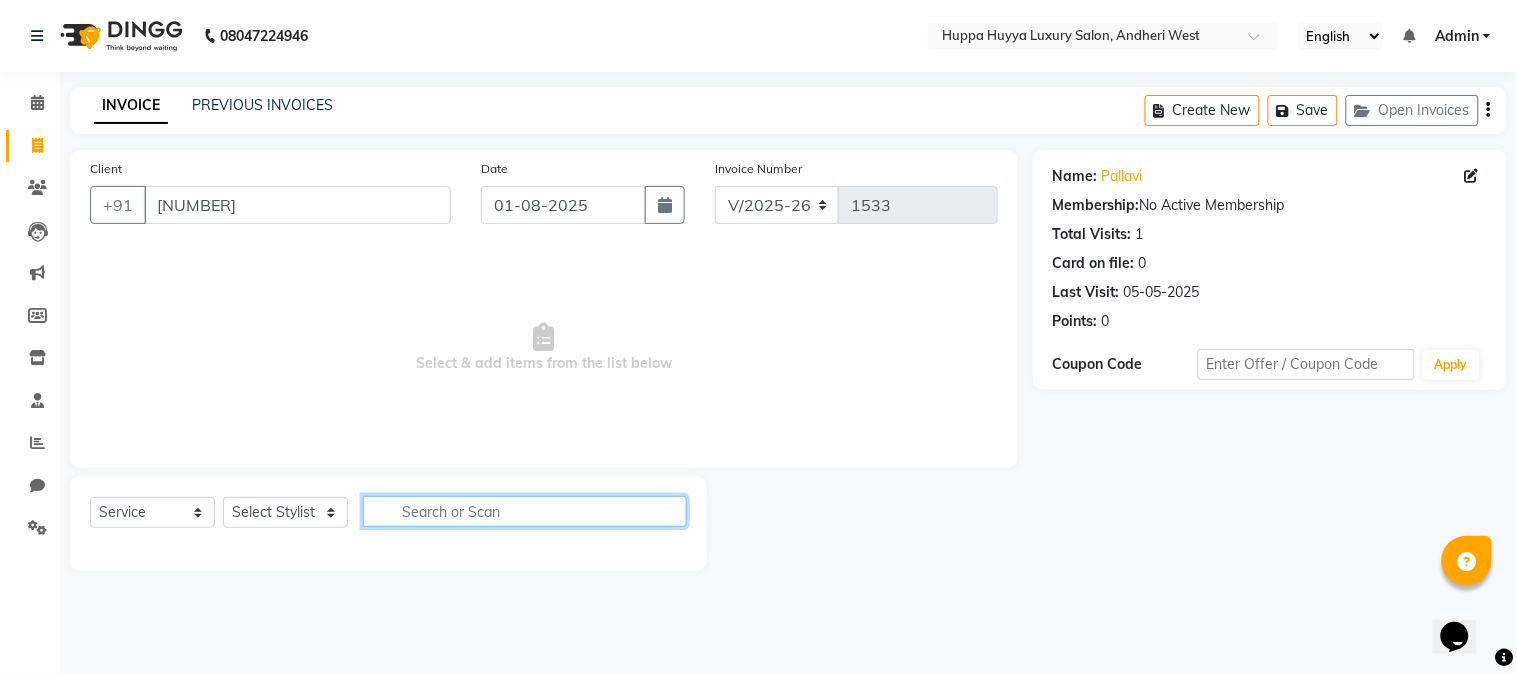 click 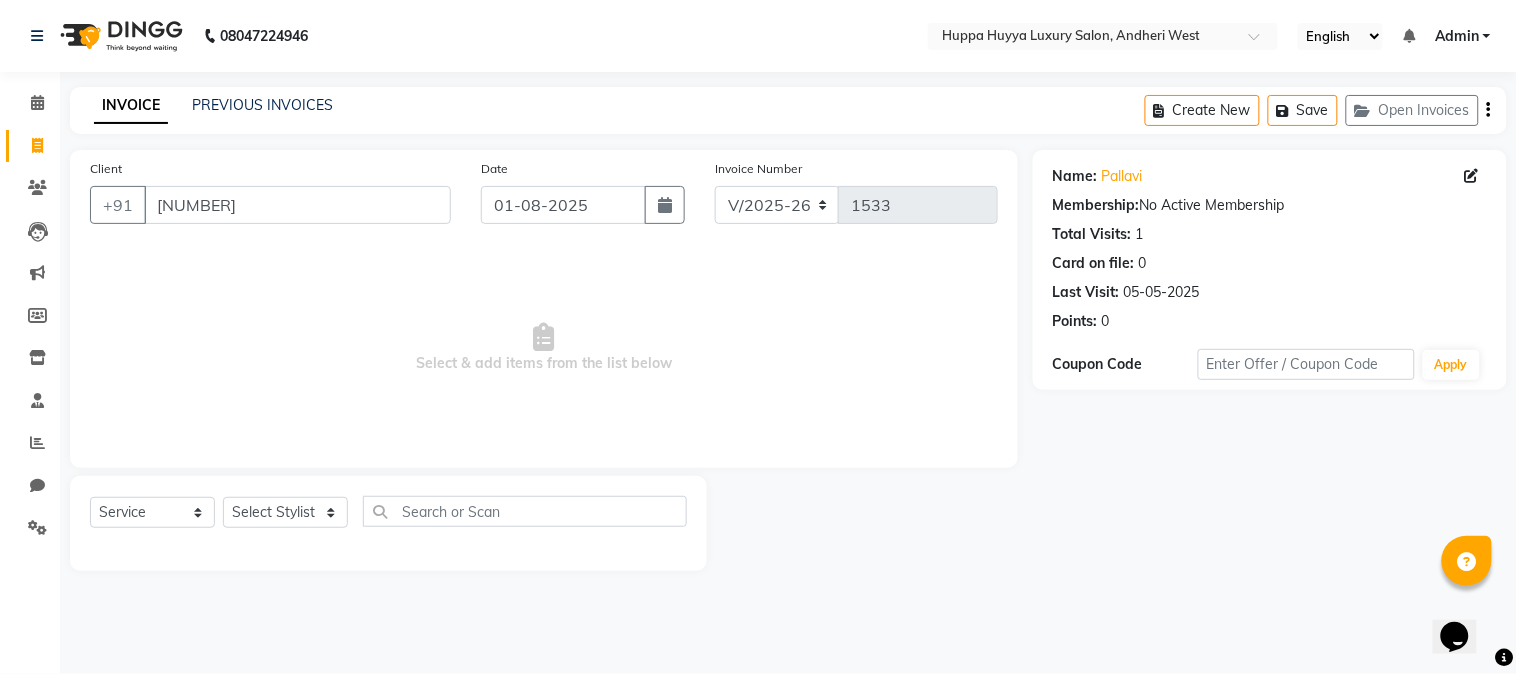 drag, startPoint x: 266, startPoint y: 478, endPoint x: 256, endPoint y: 484, distance: 11.661903 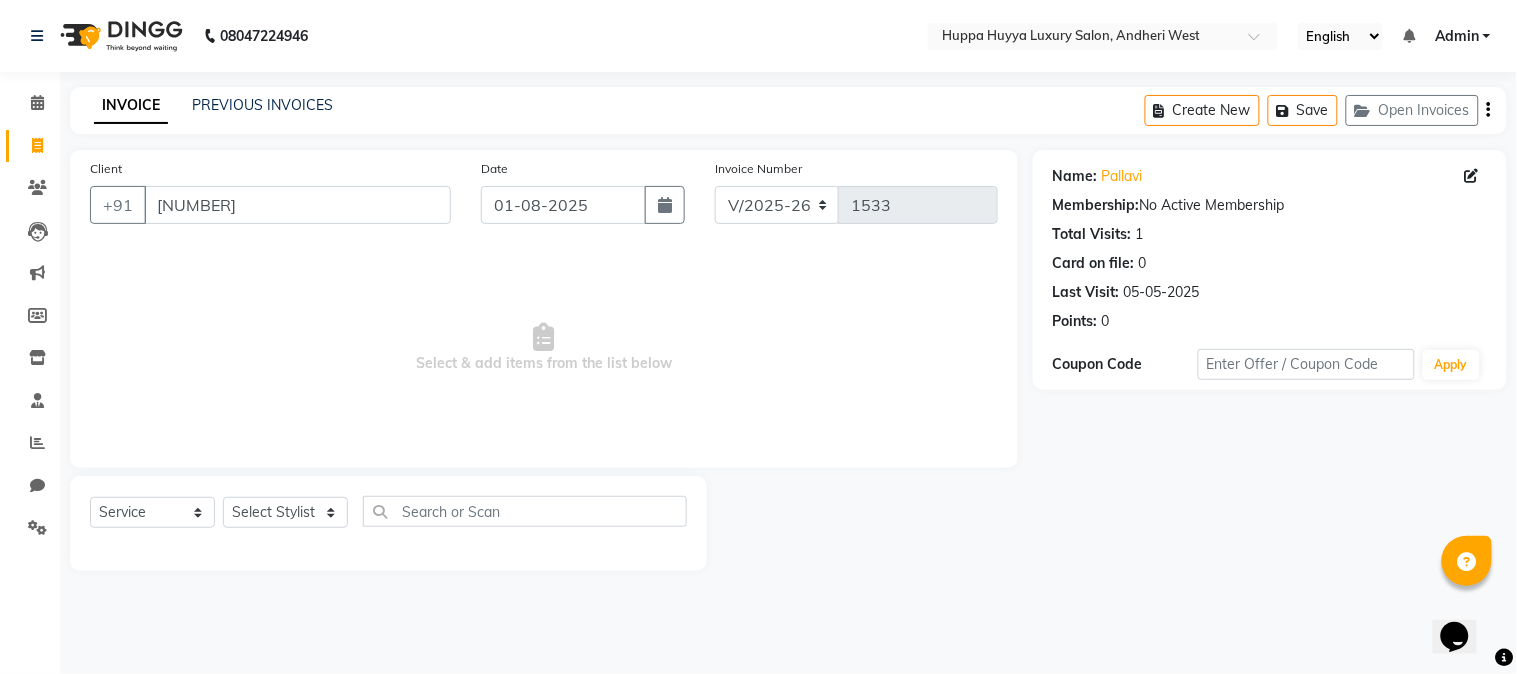 click on "Select  Service  Product  Membership  Package Voucher Prepaid Gift Card  Select Stylist [FIRST] [LAST] [FIRST] [LAST] [FIRST]  [LAST] Salon [FIRST] [FIRST] [FIRST]" 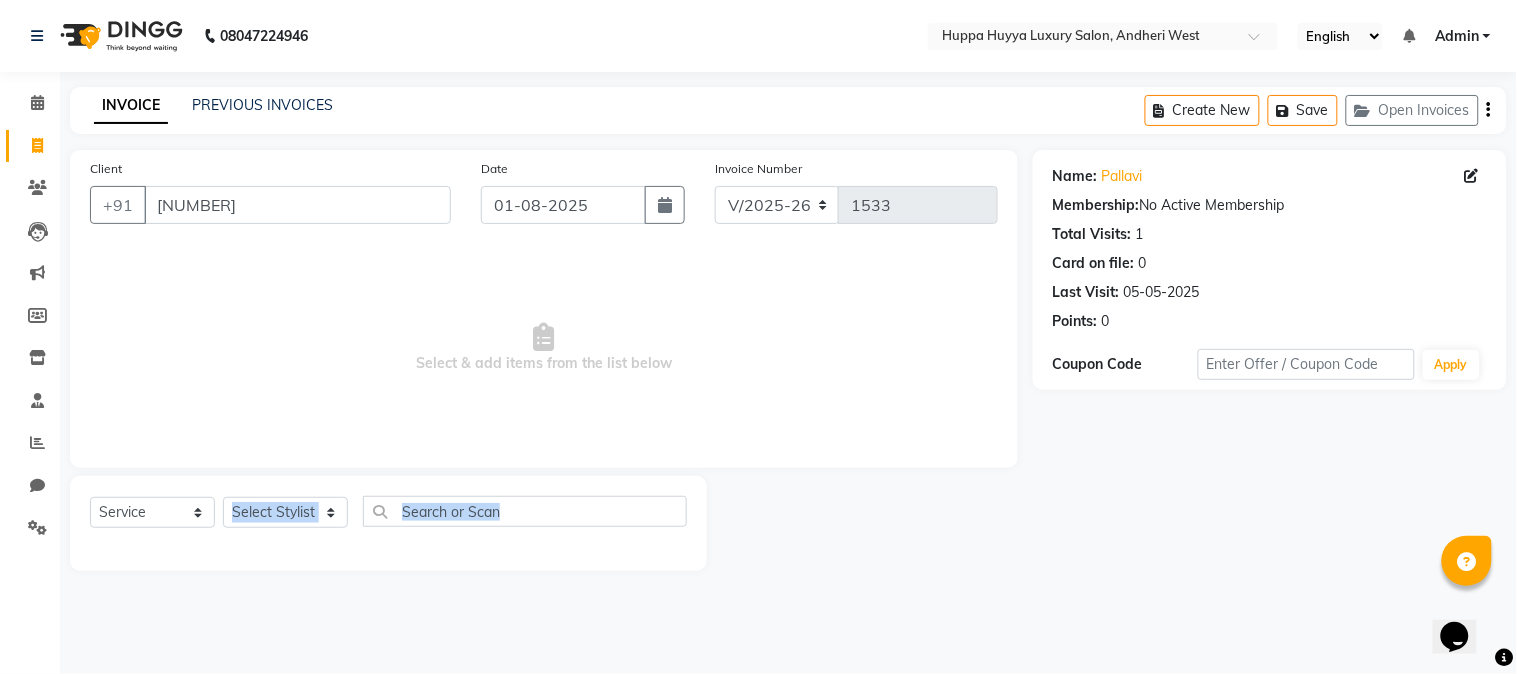 click on "Select  Service  Product  Membership  Package Voucher Prepaid Gift Card  Select Stylist [FIRST] [LAST] [FIRST] [LAST] [FIRST]  [LAST] Salon [FIRST] [FIRST] [FIRST]" 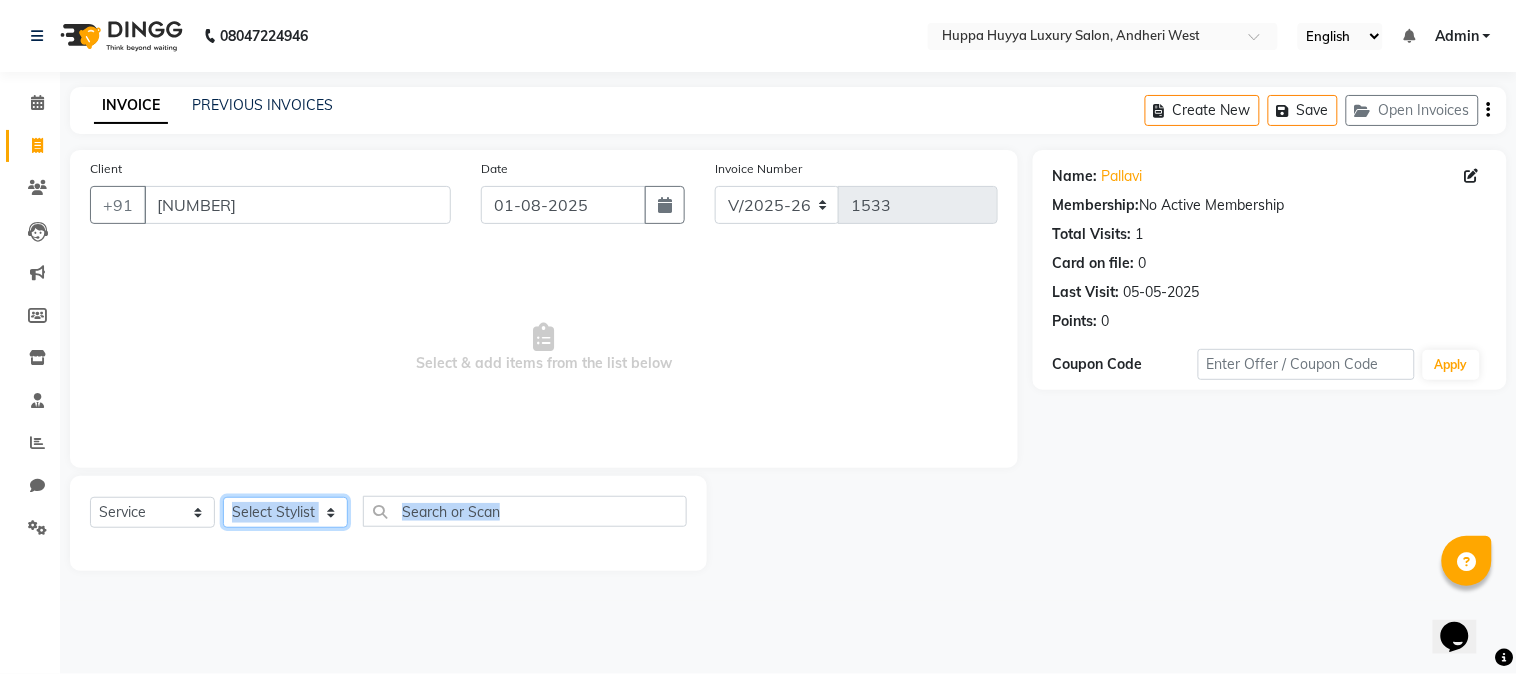 click on "Select Stylist [FIRST] [LAST] [FIRST] [LAST] [FIRST]  [LAST] Salon [FIRST] [FIRST] [FIRST]" 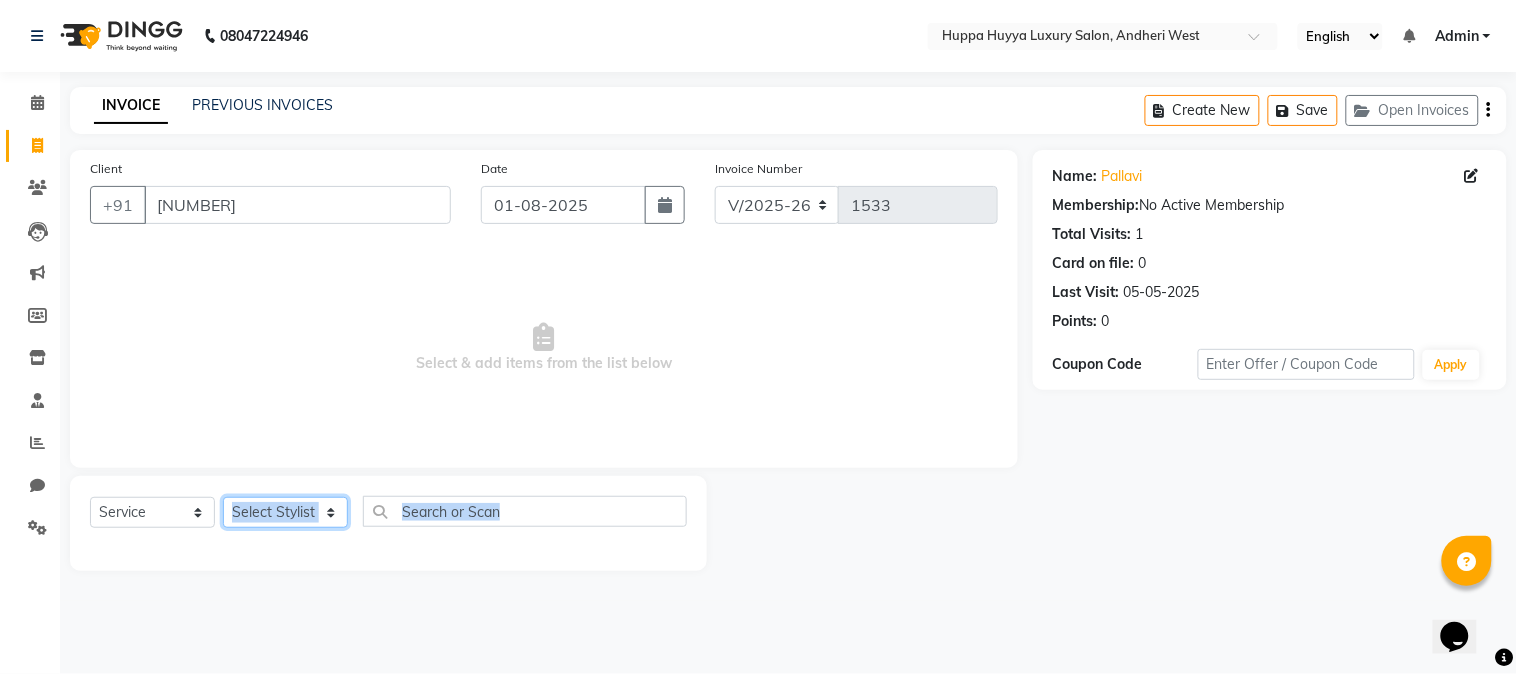 select on "69292" 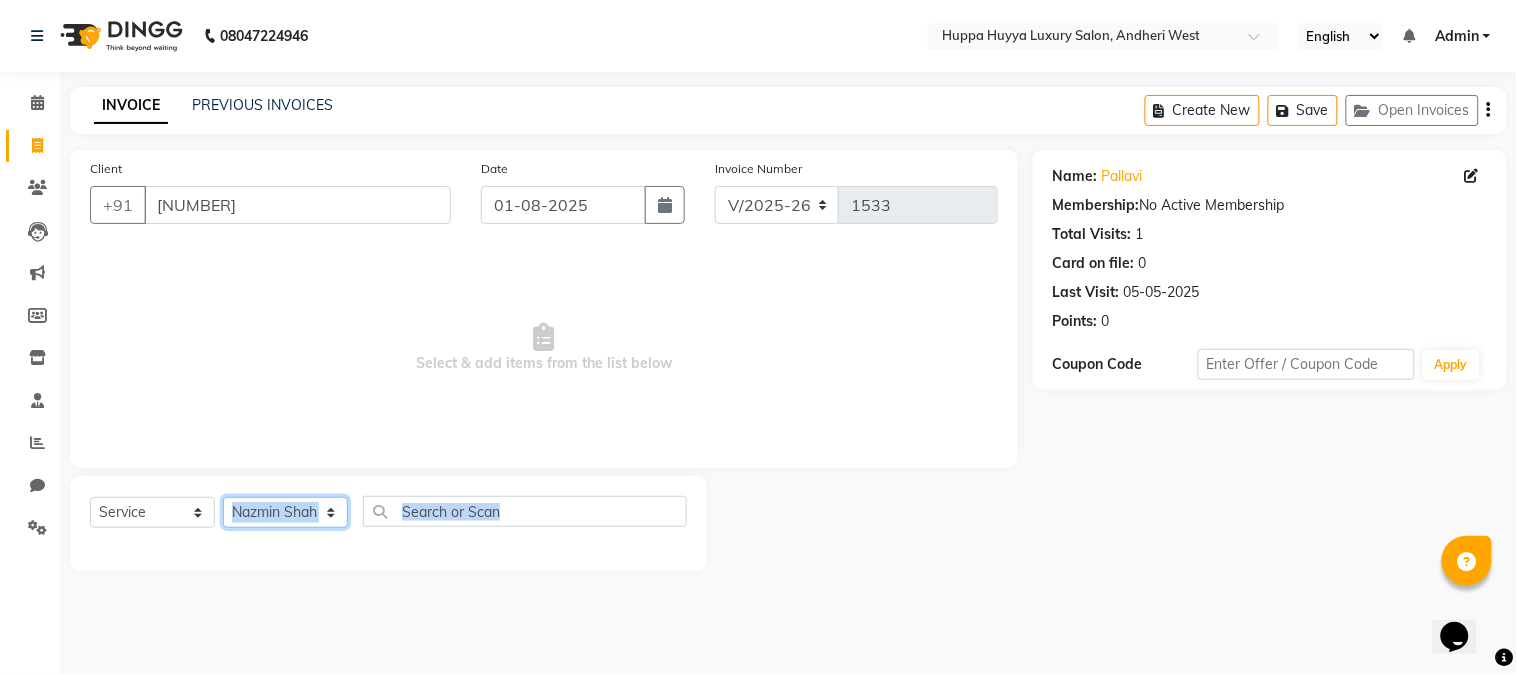 click on "Select Stylist [FIRST] [LAST] [FIRST] [LAST] [FIRST]  [LAST] Salon [FIRST] [FIRST] [FIRST]" 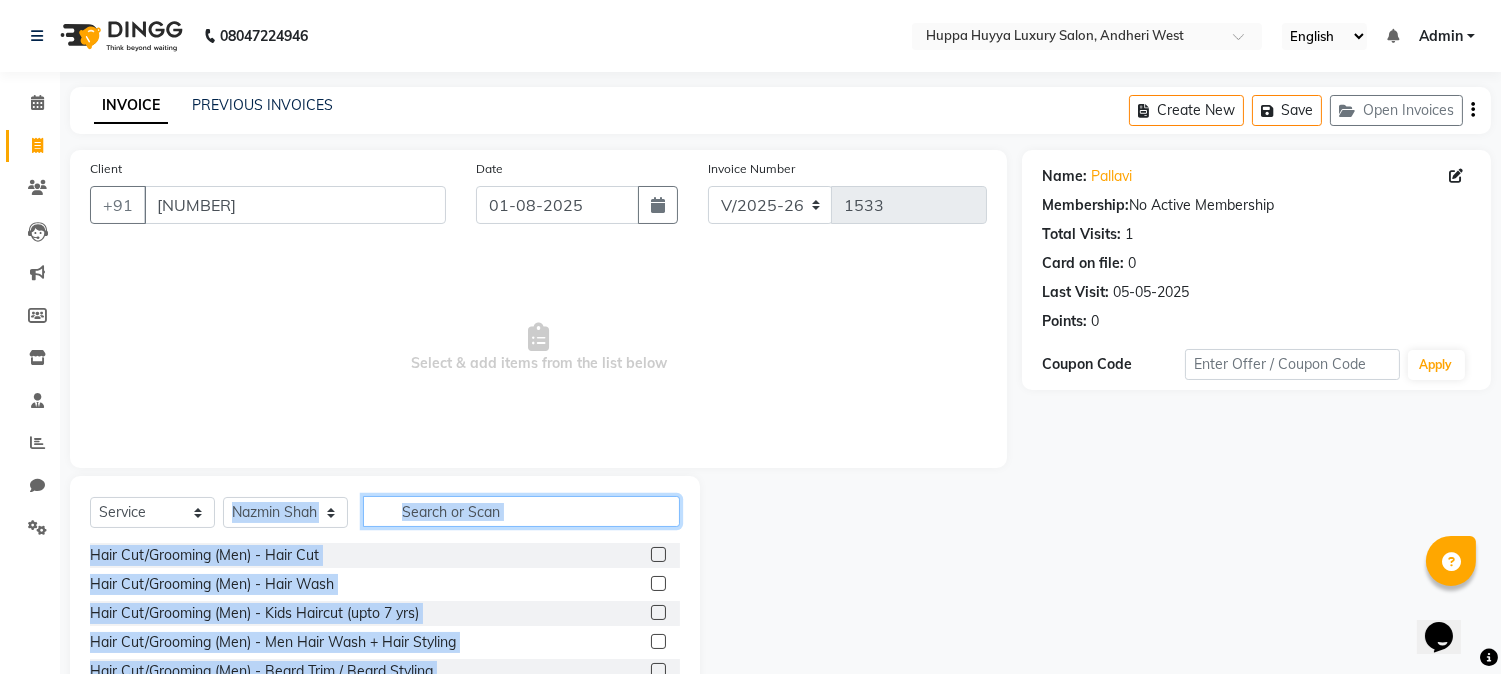 click 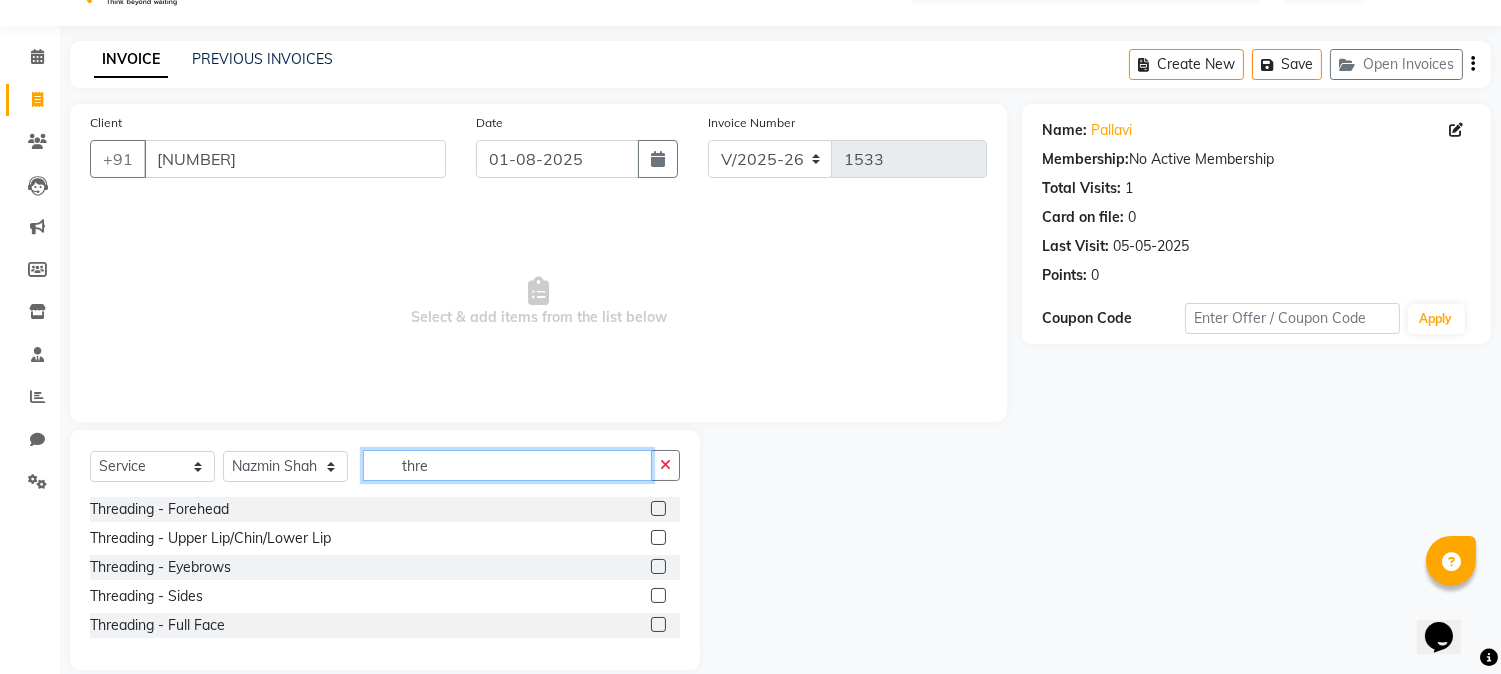 scroll, scrollTop: 72, scrollLeft: 0, axis: vertical 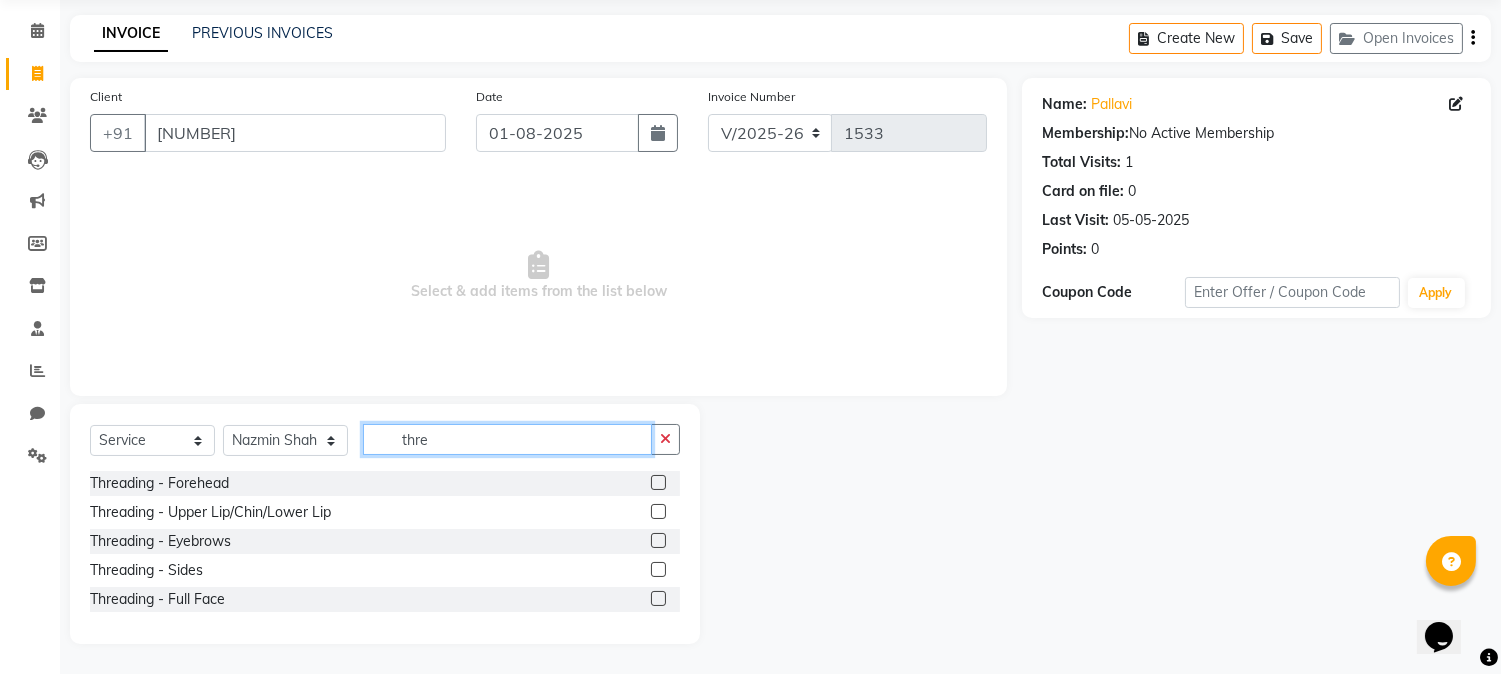 type on "thre" 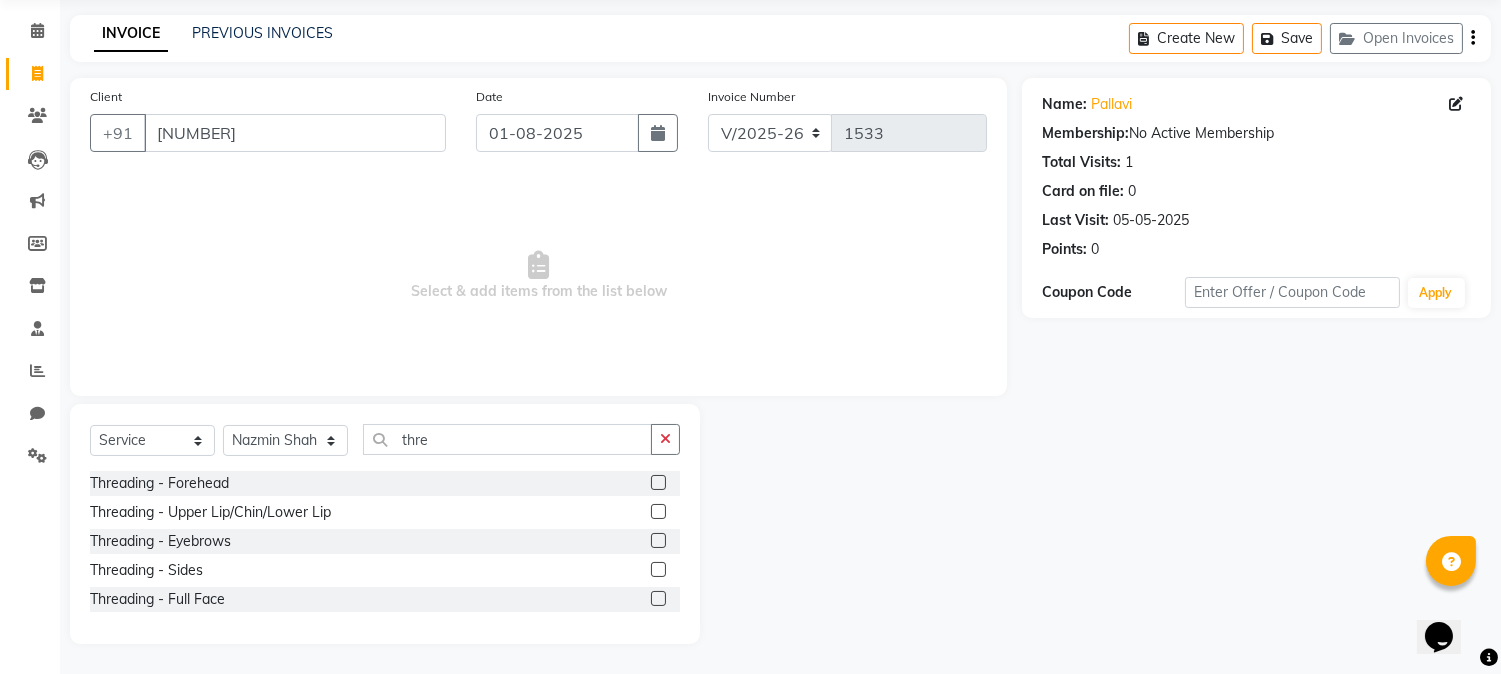 click 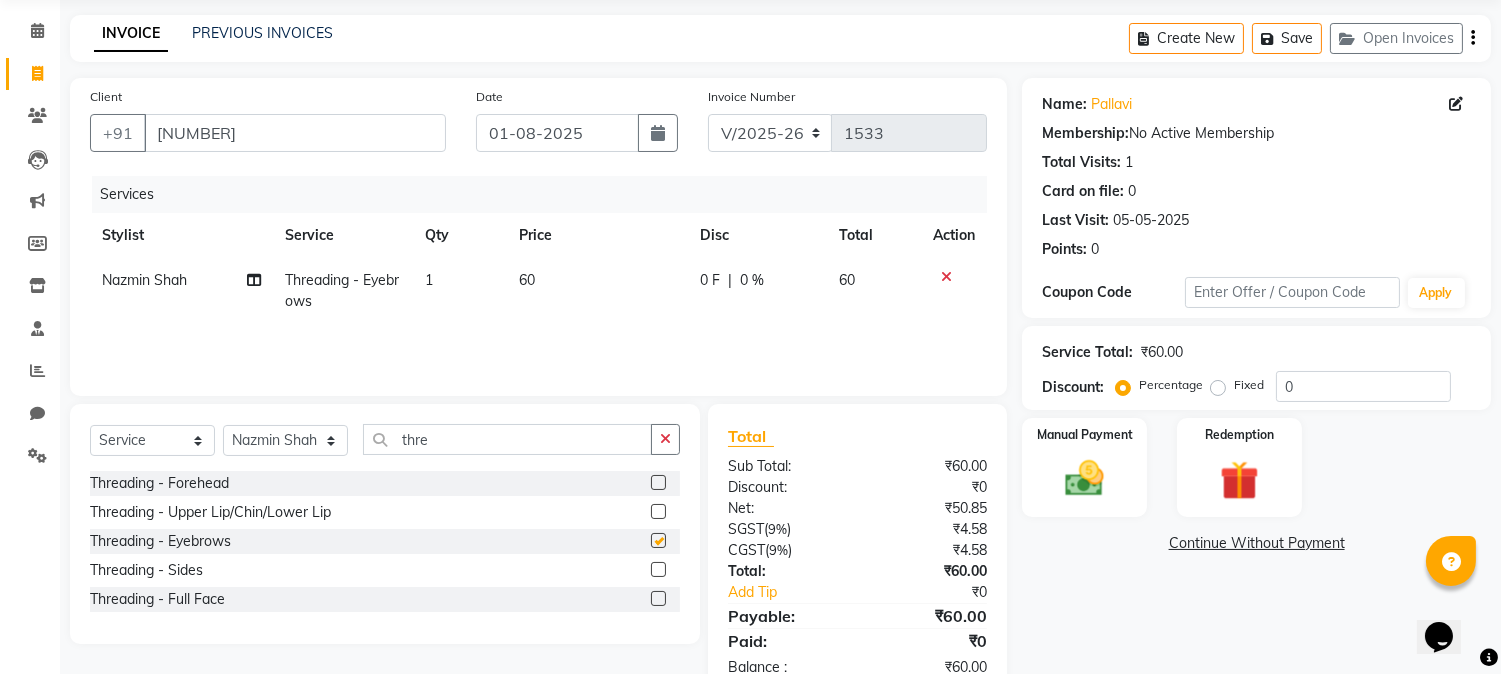checkbox on "false" 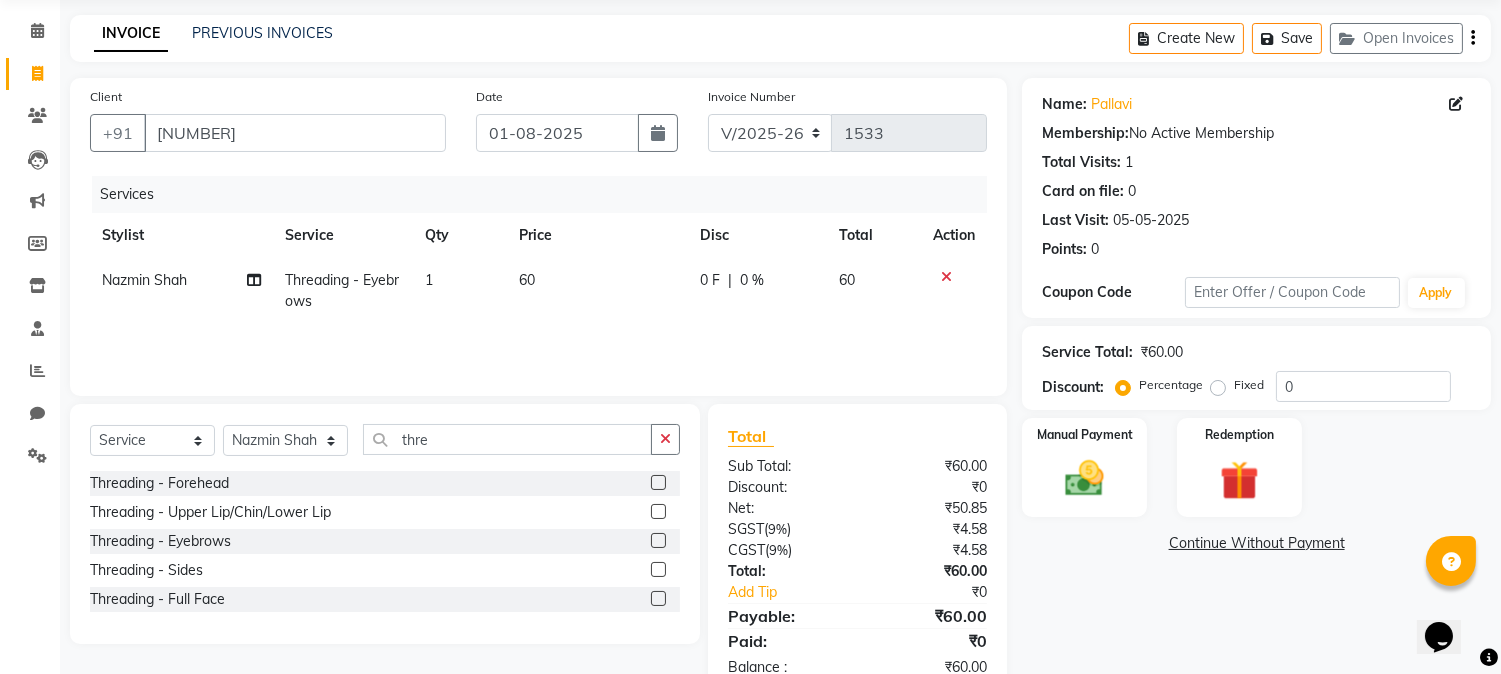 scroll, scrollTop: 125, scrollLeft: 0, axis: vertical 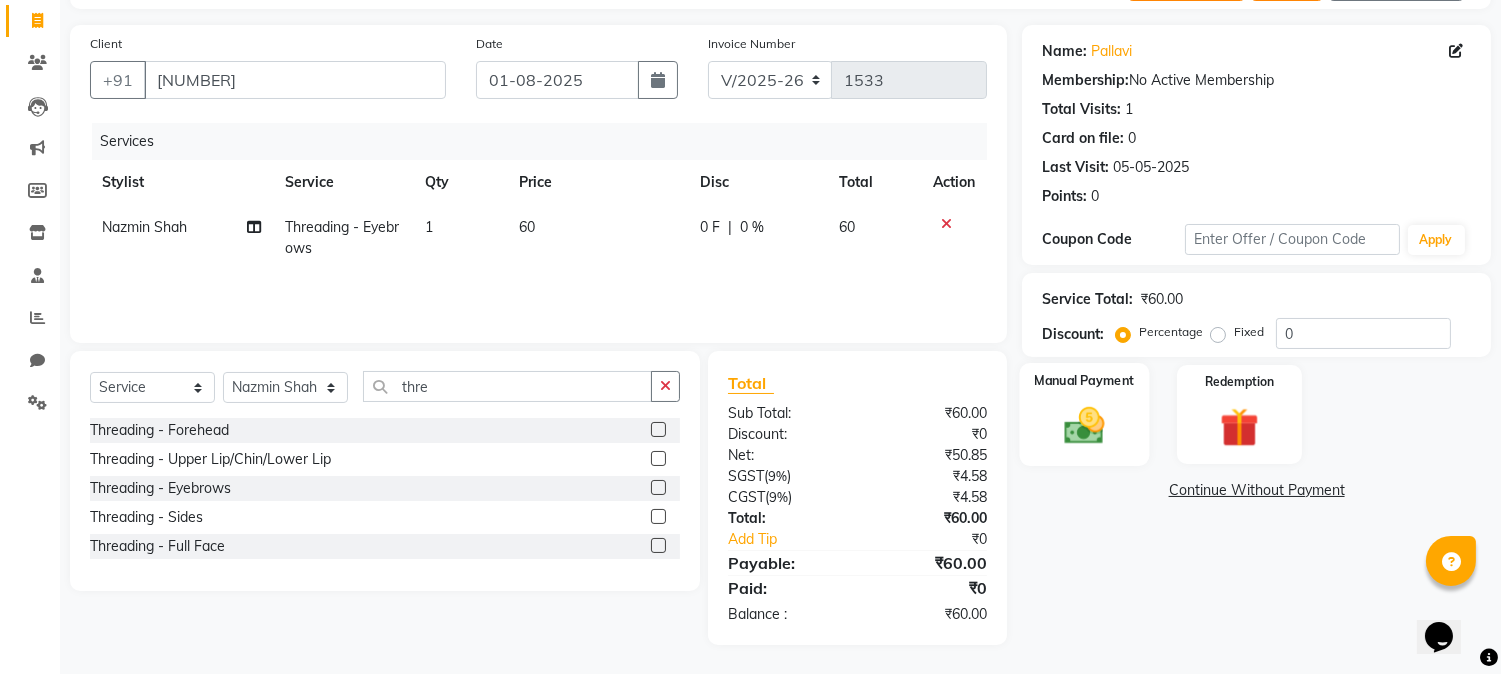 click 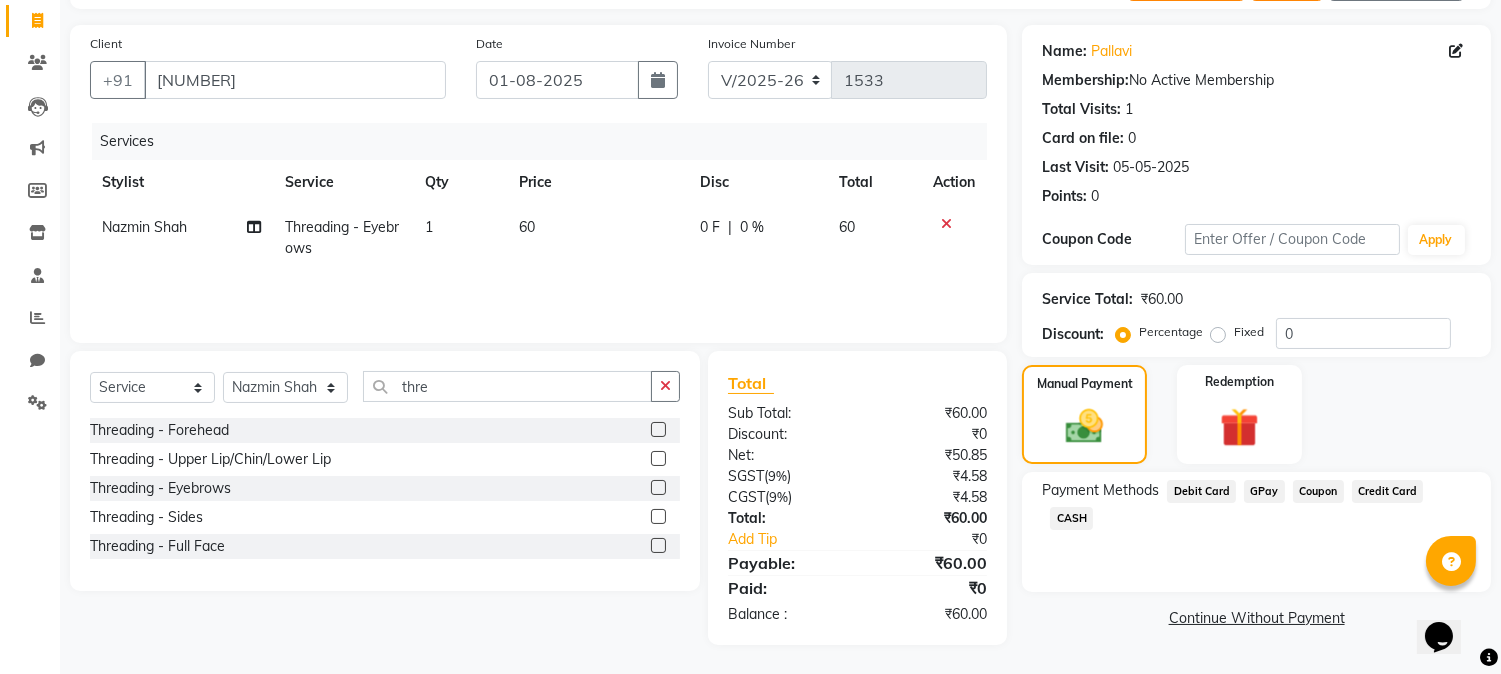 click on "CASH" 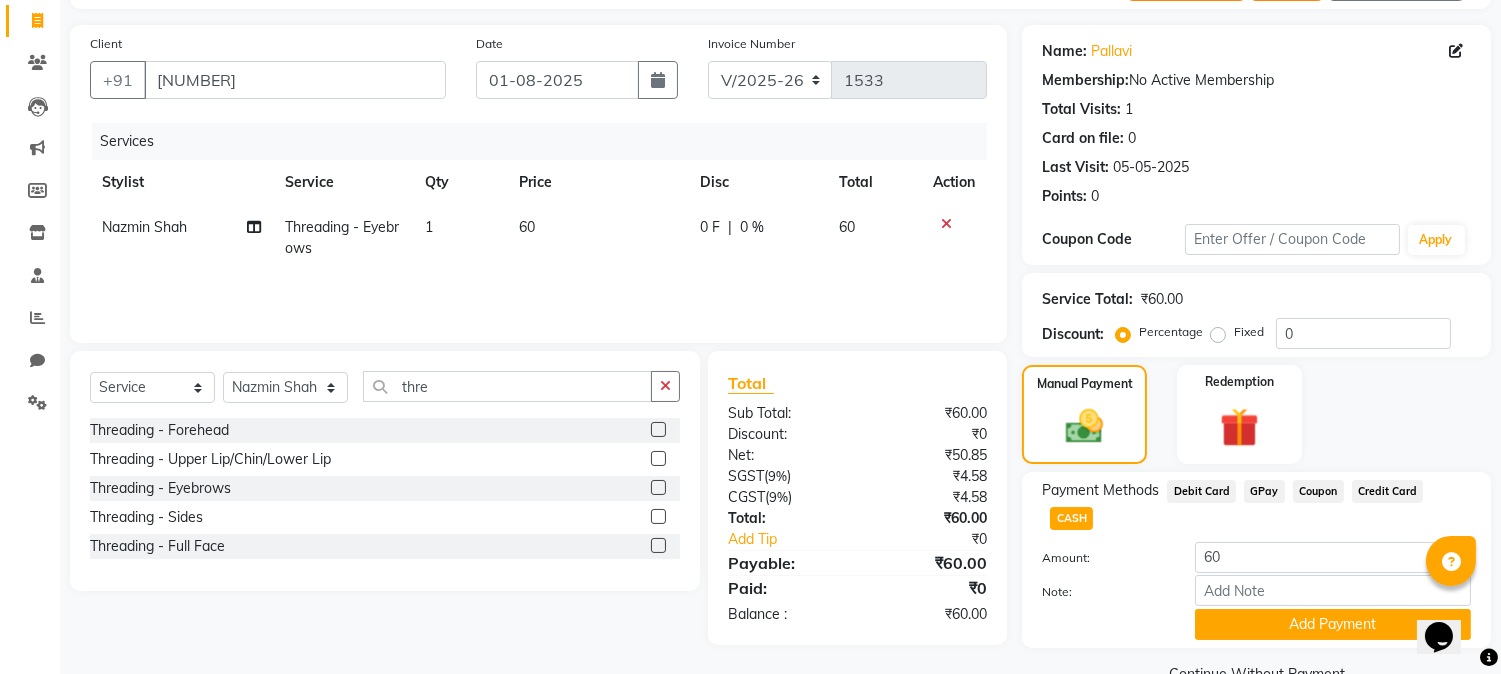 scroll, scrollTop: 142, scrollLeft: 0, axis: vertical 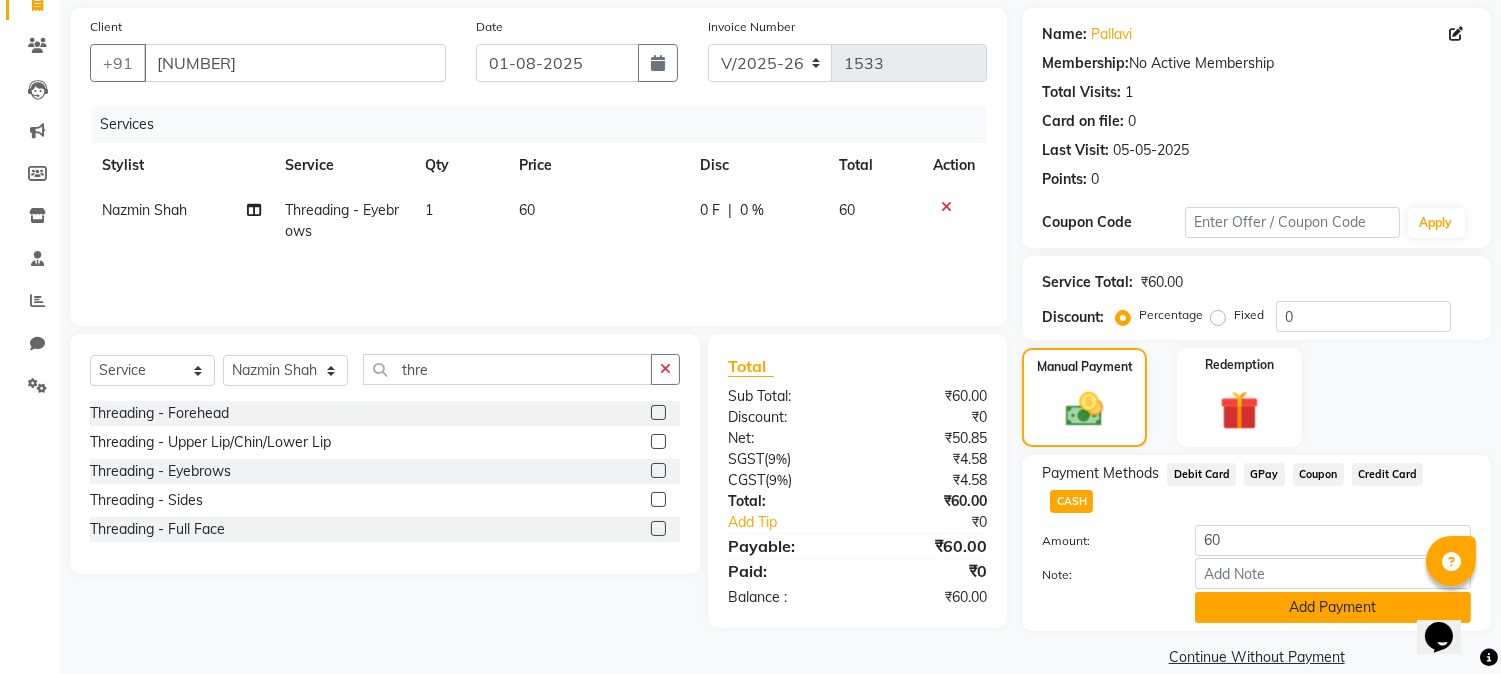 click on "Add Payment" 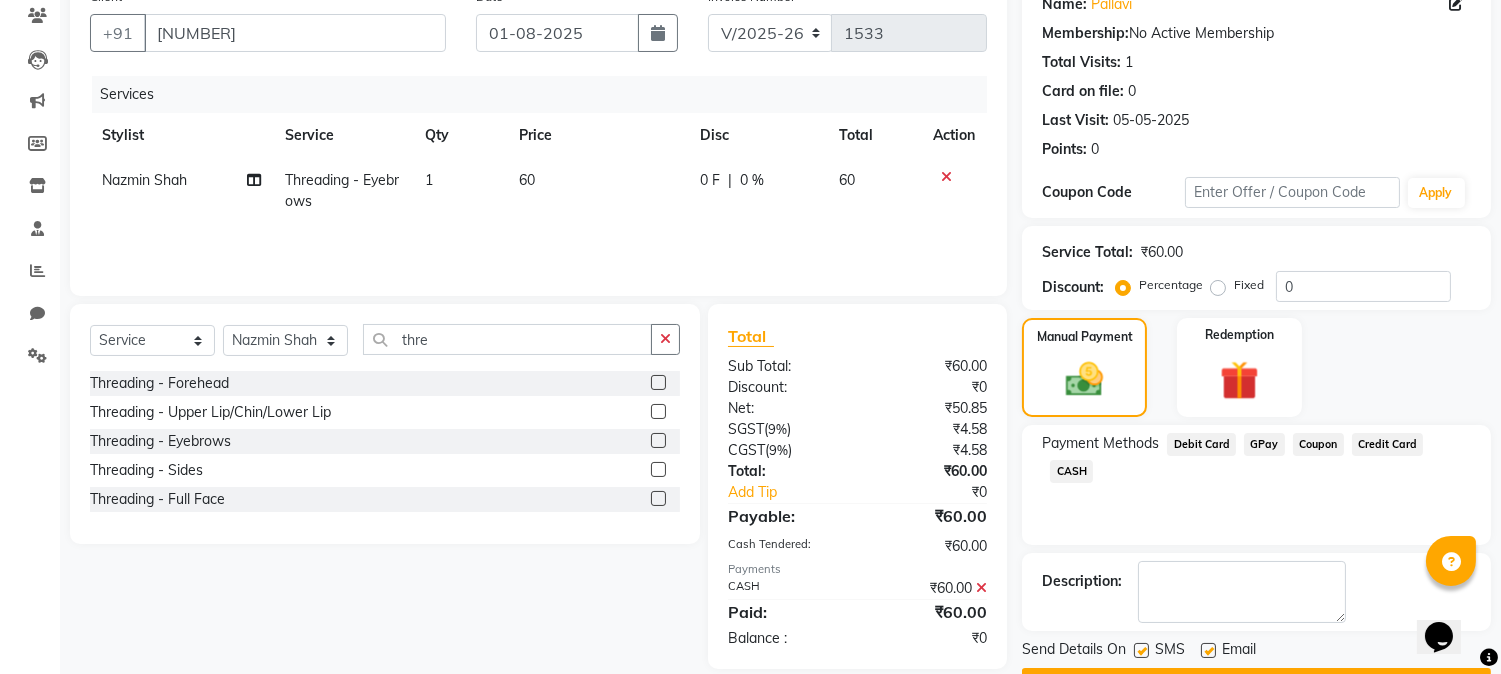 scroll, scrollTop: 225, scrollLeft: 0, axis: vertical 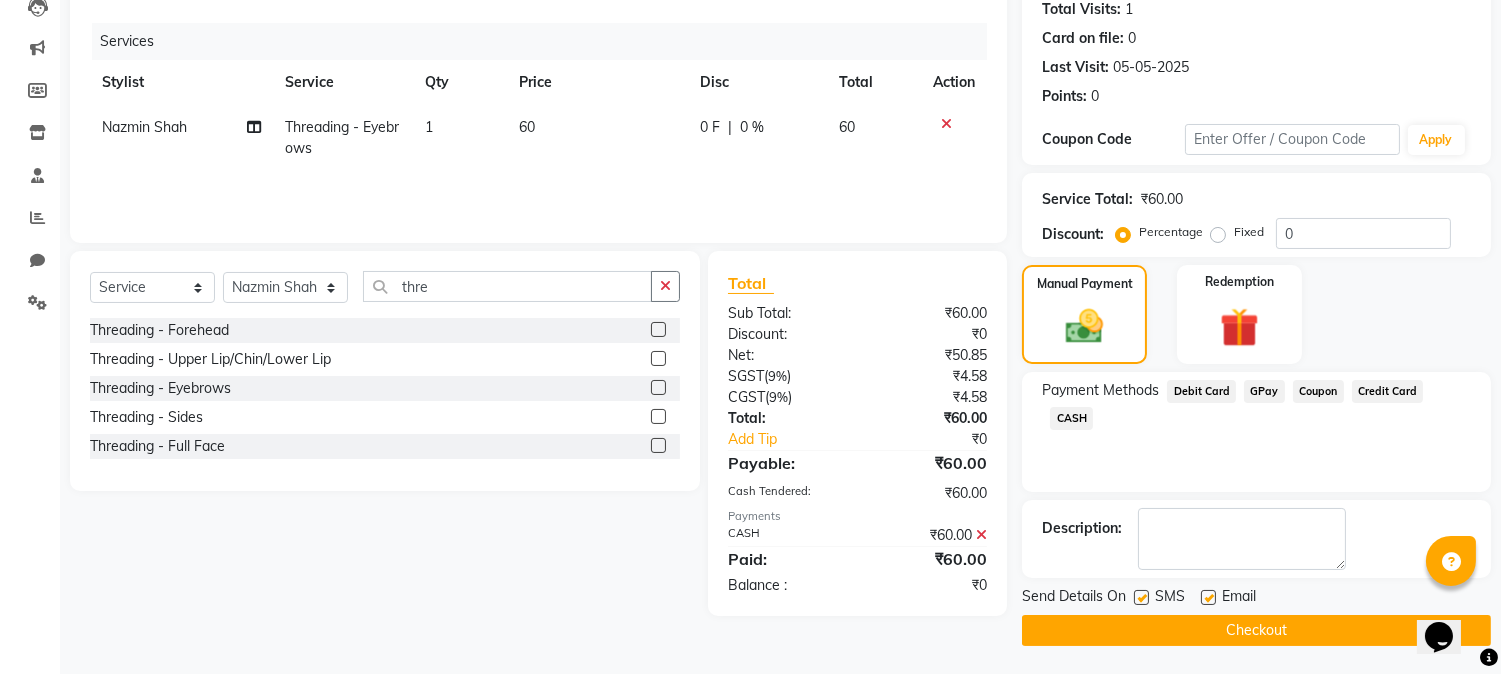 click on "Checkout" 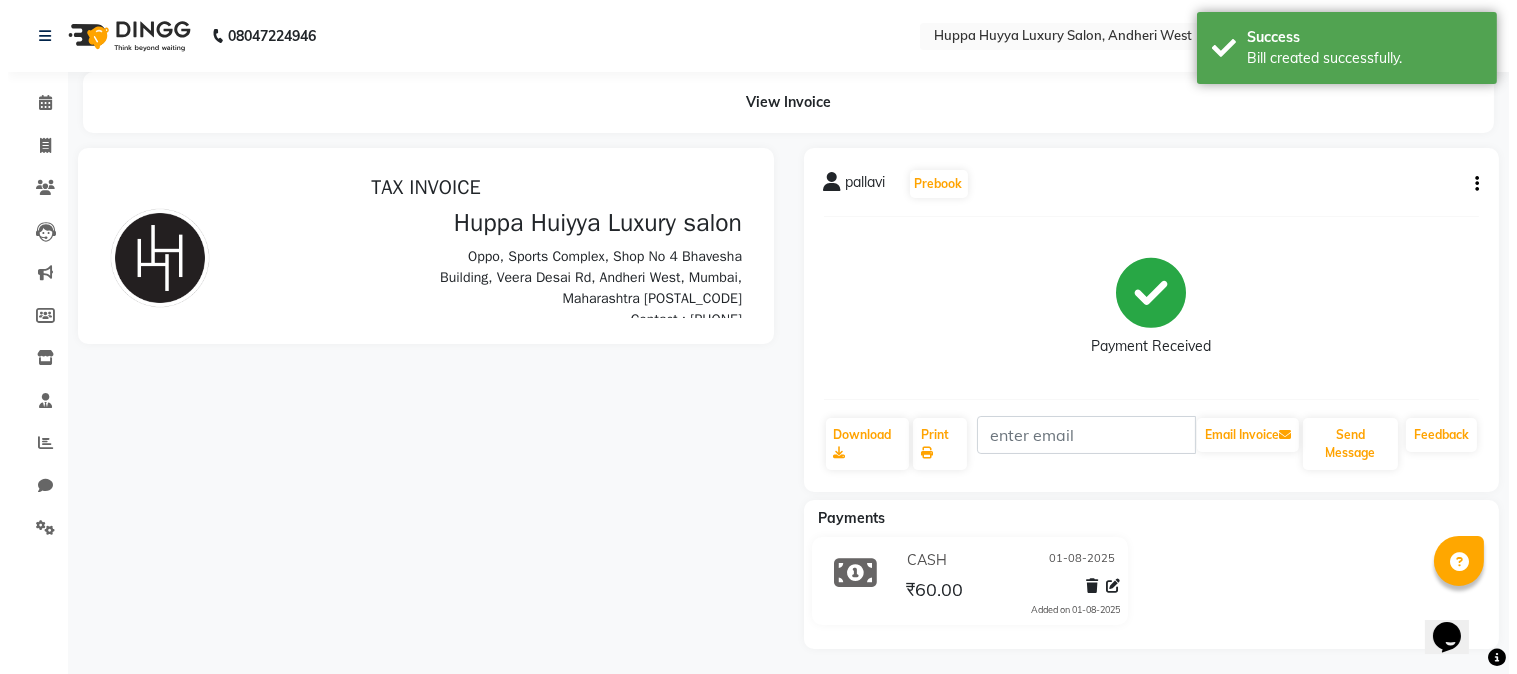 scroll, scrollTop: 0, scrollLeft: 0, axis: both 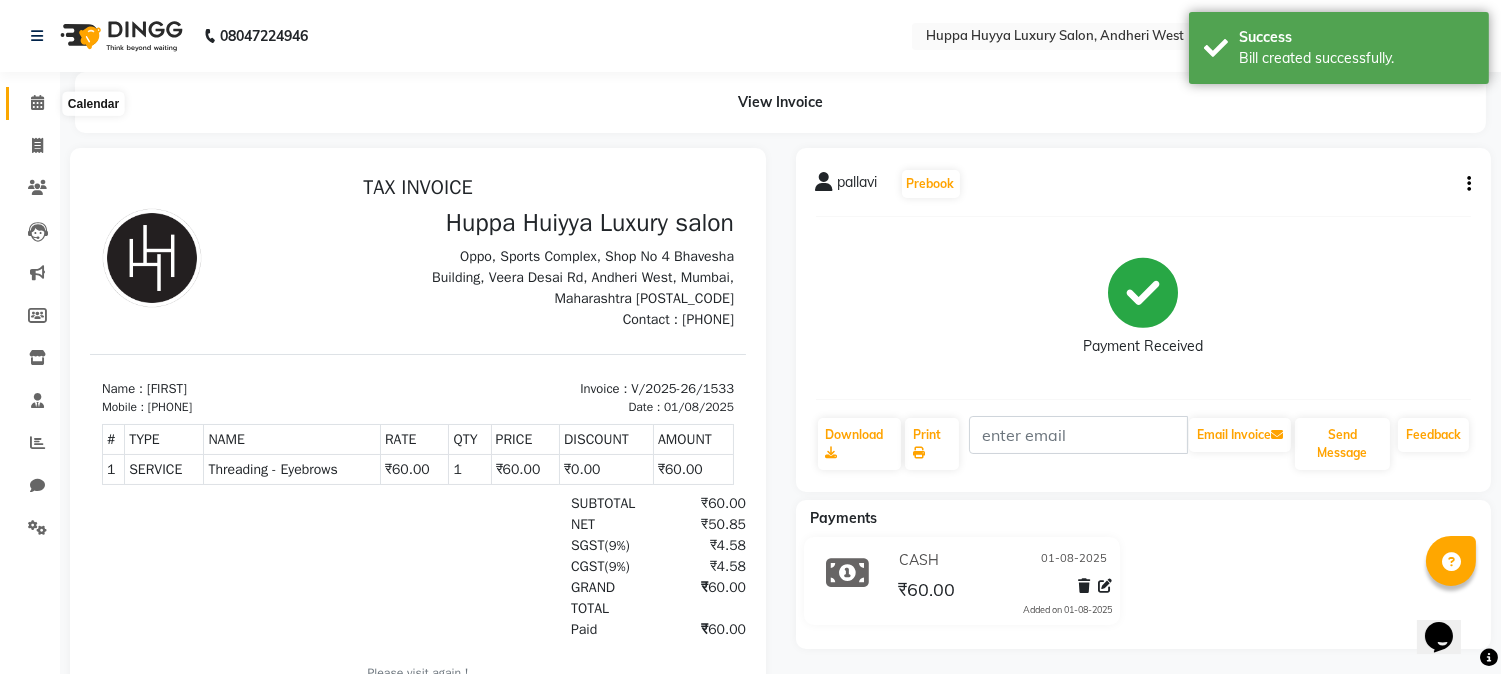 click 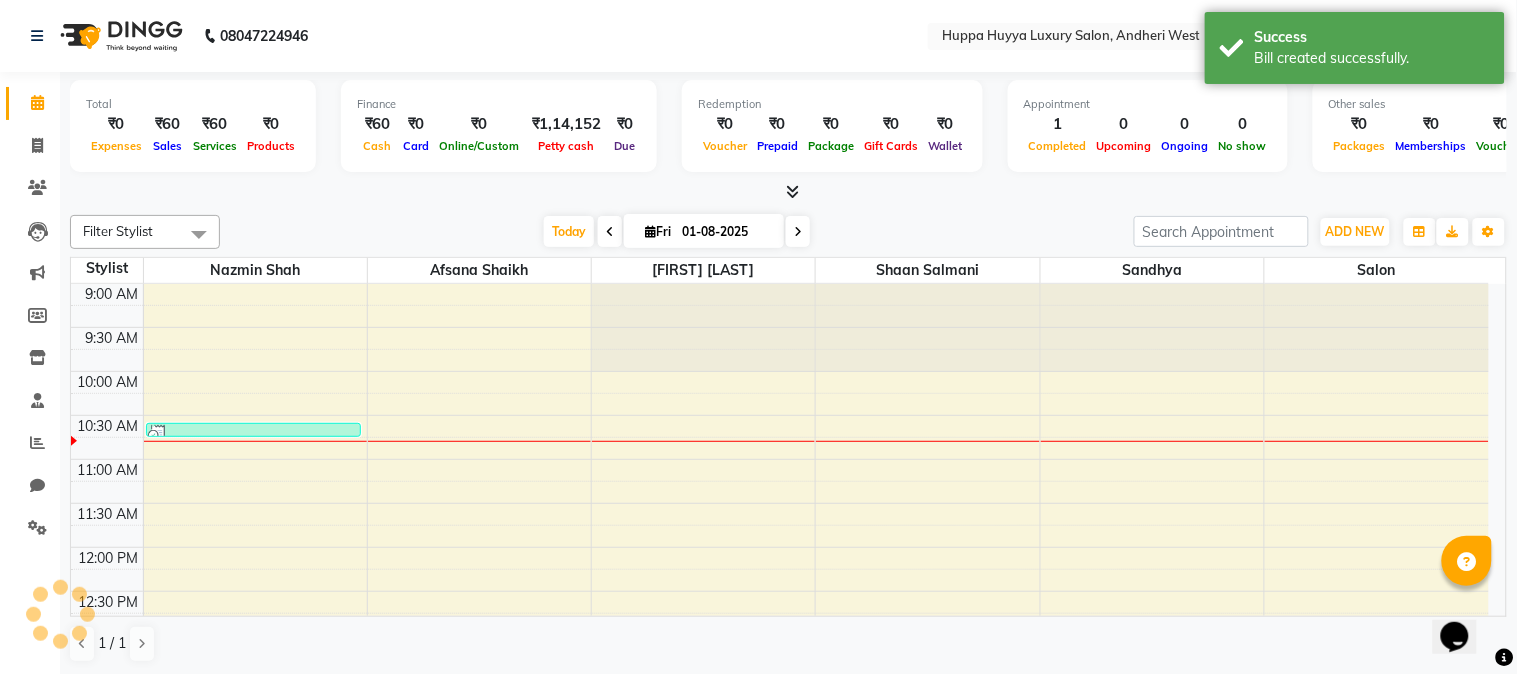 scroll, scrollTop: 0, scrollLeft: 0, axis: both 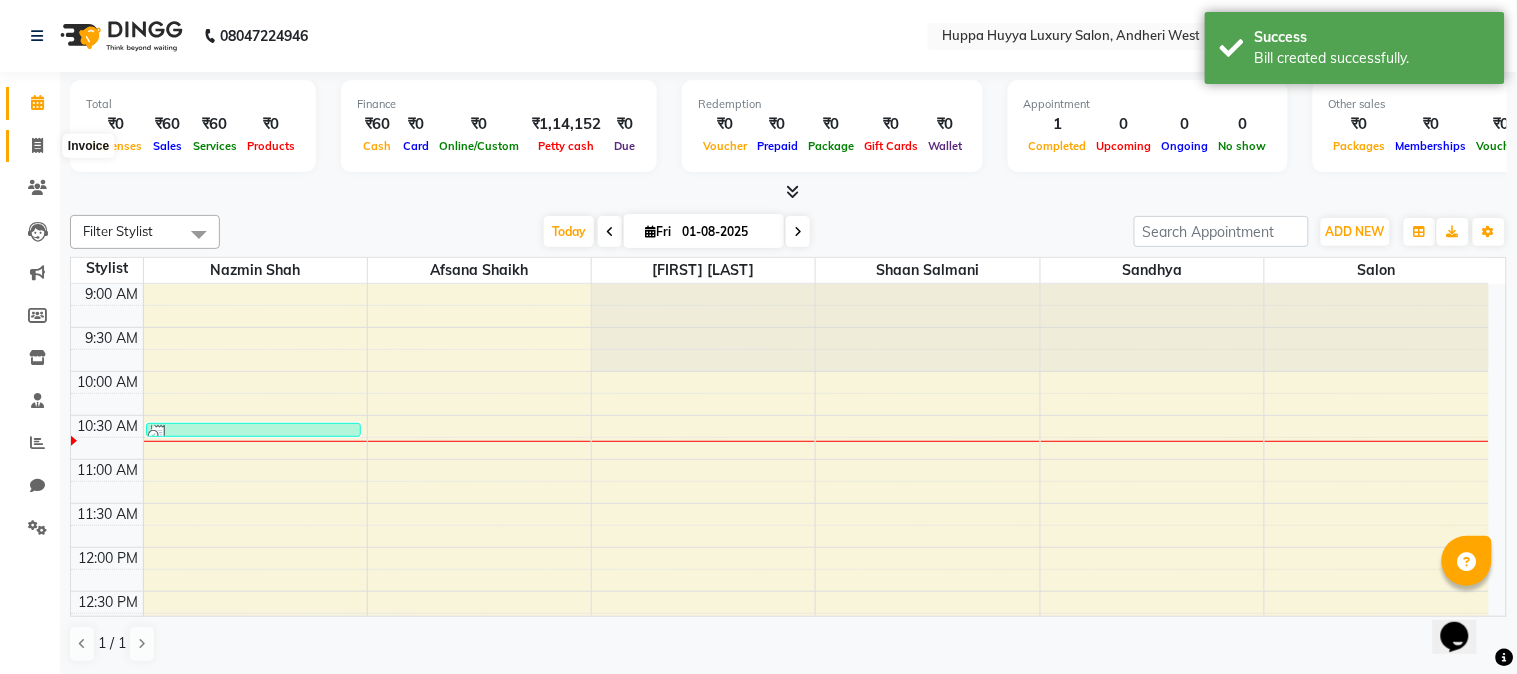 click 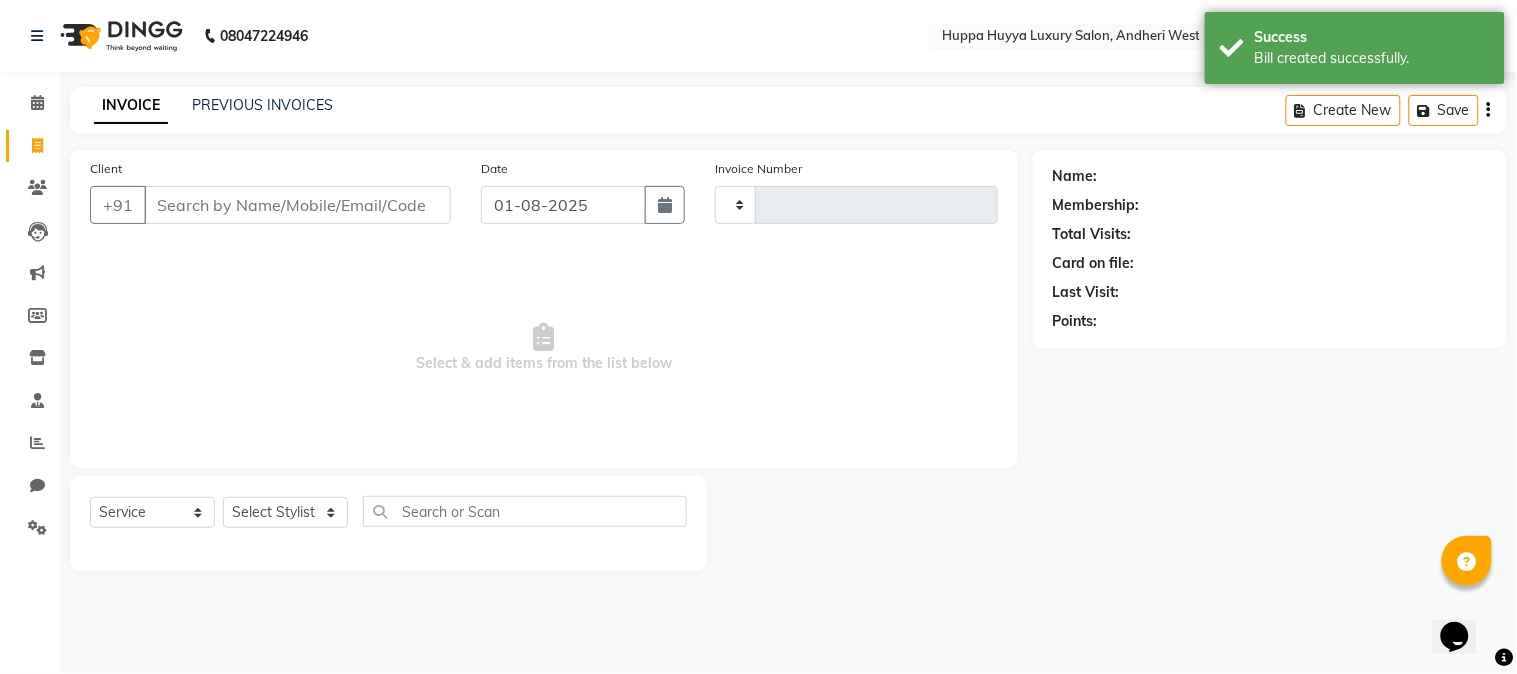 type on "1534" 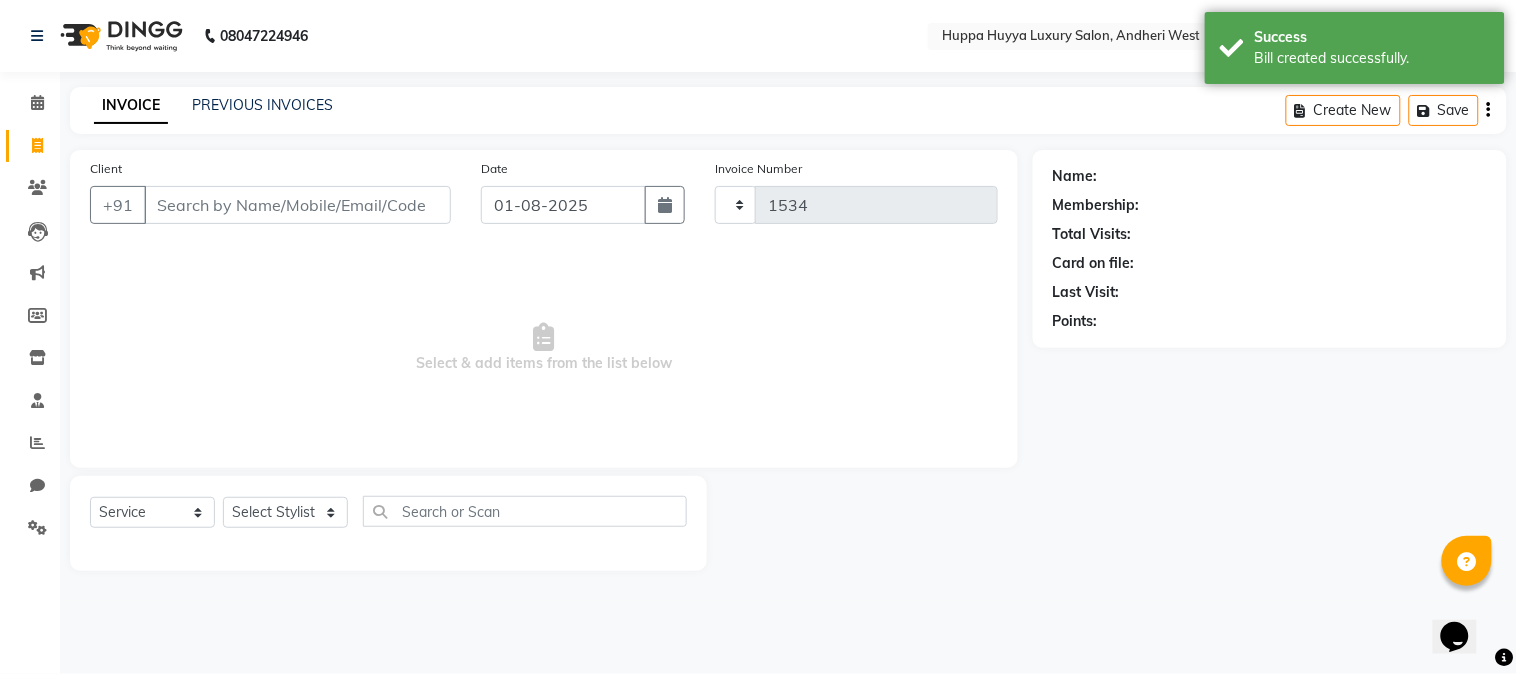 select on "7752" 